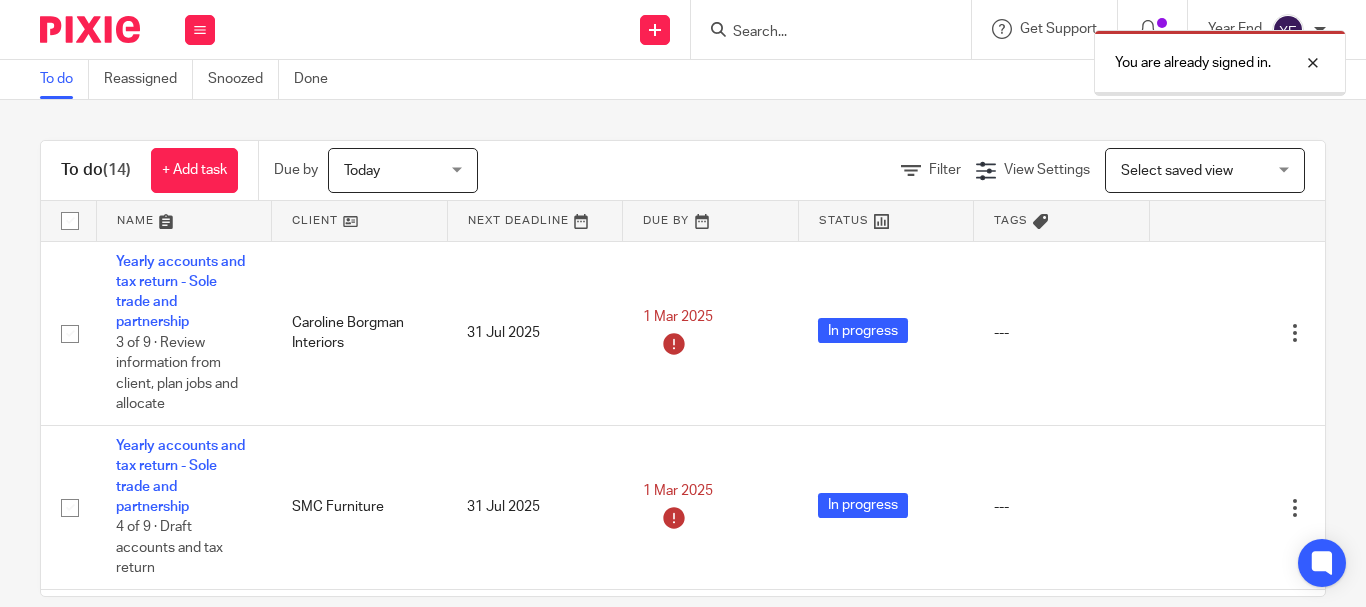 scroll, scrollTop: 0, scrollLeft: 0, axis: both 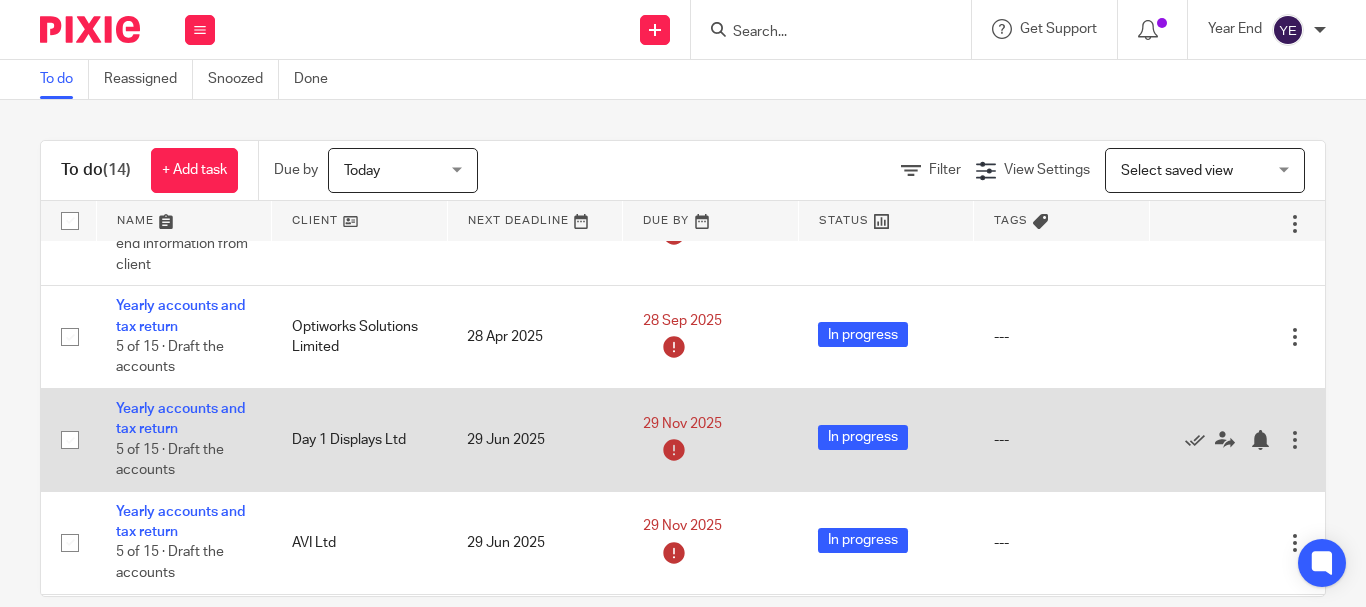 click at bounding box center (70, 440) 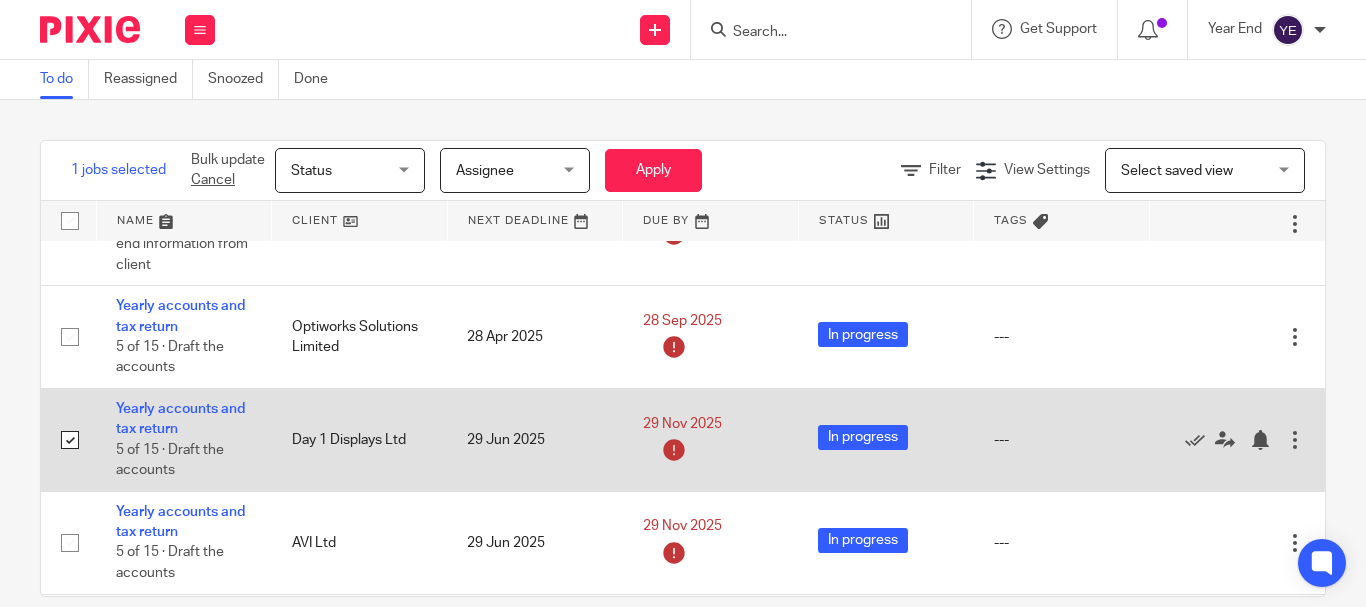 click at bounding box center [70, 440] 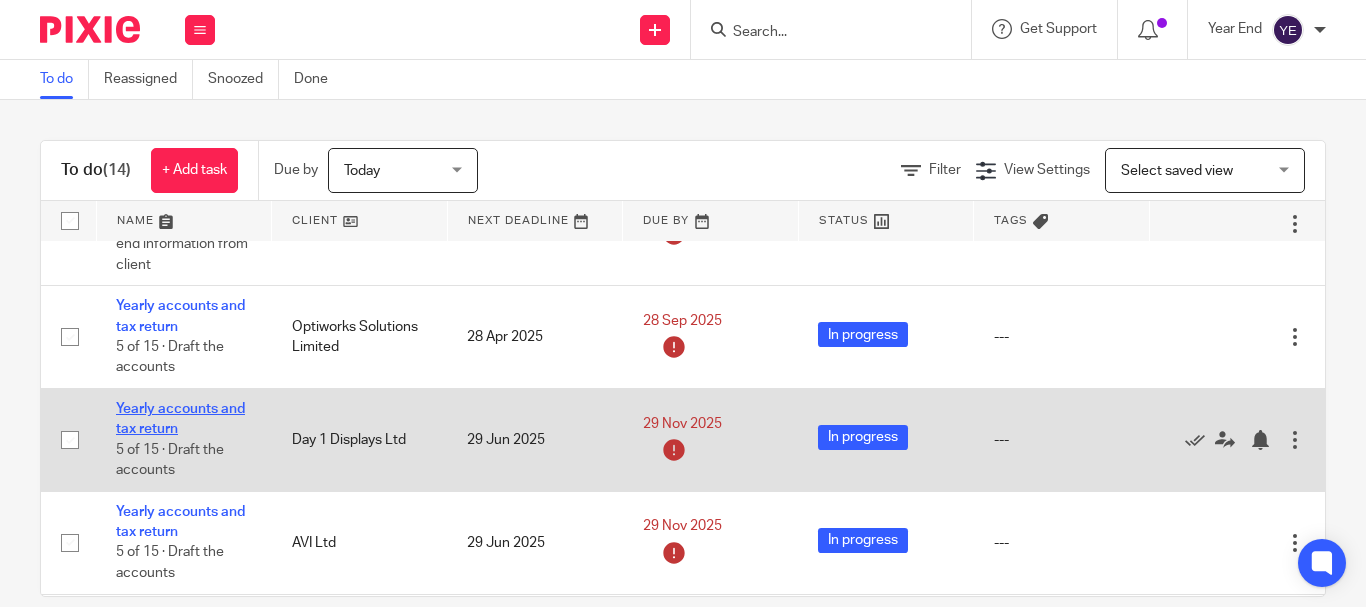 click on "Yearly accounts and tax return" at bounding box center (180, 419) 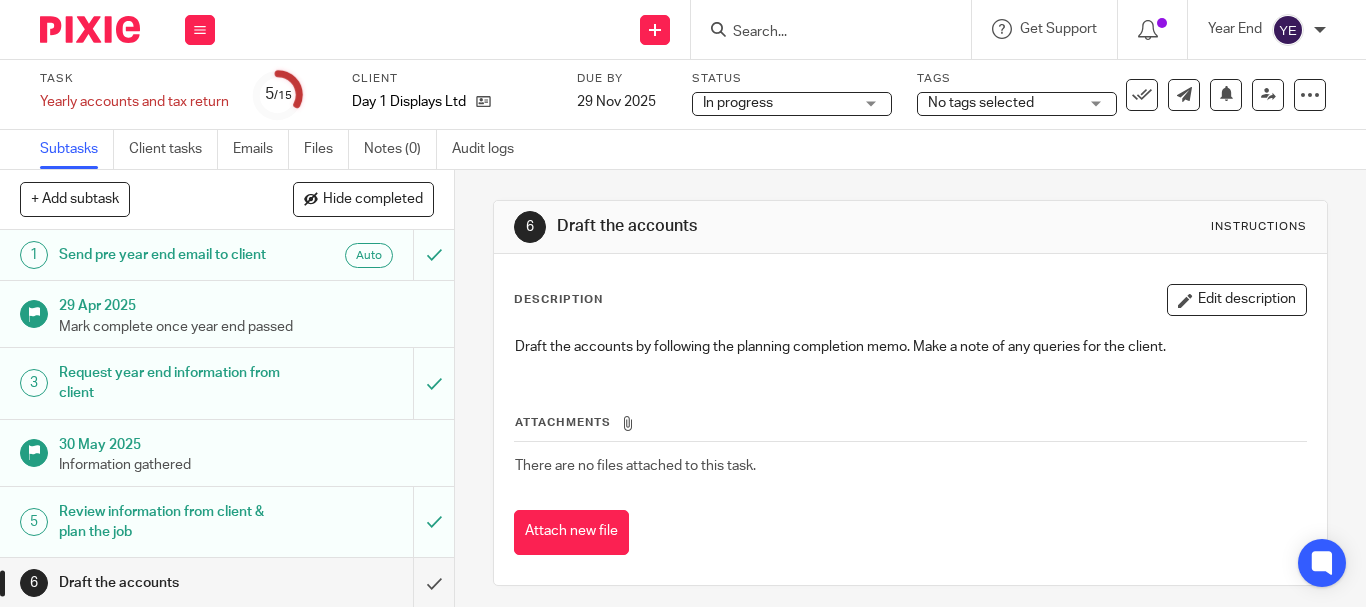 scroll, scrollTop: 0, scrollLeft: 0, axis: both 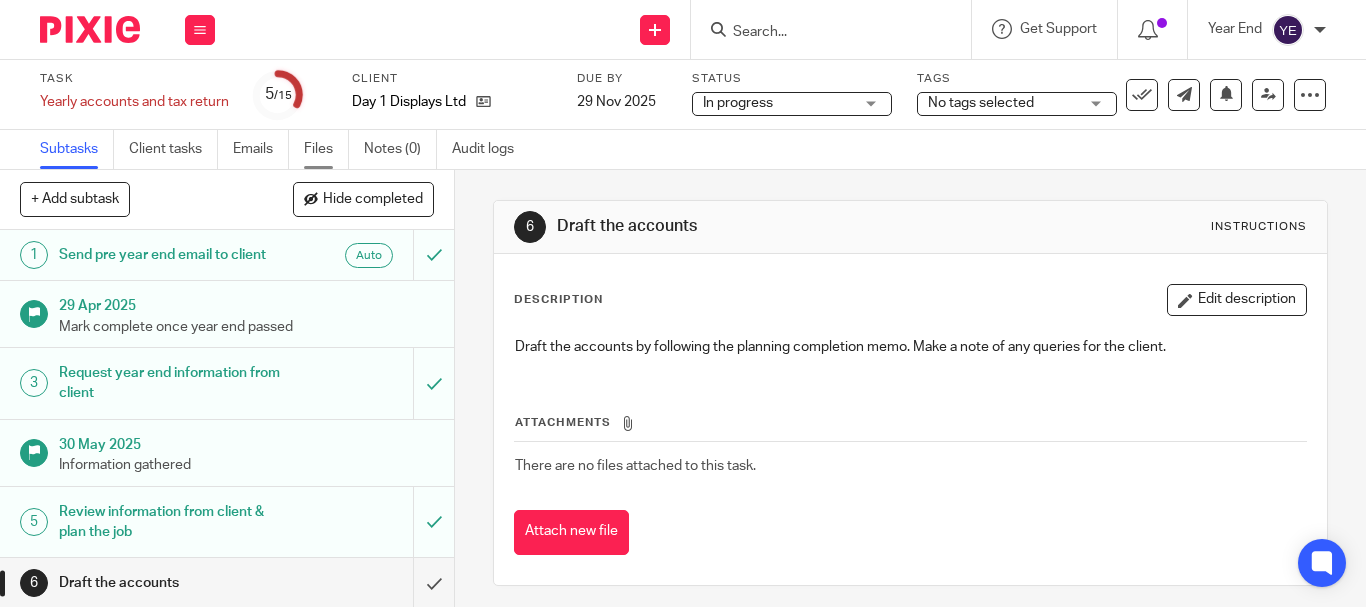 click on "Files" at bounding box center [326, 149] 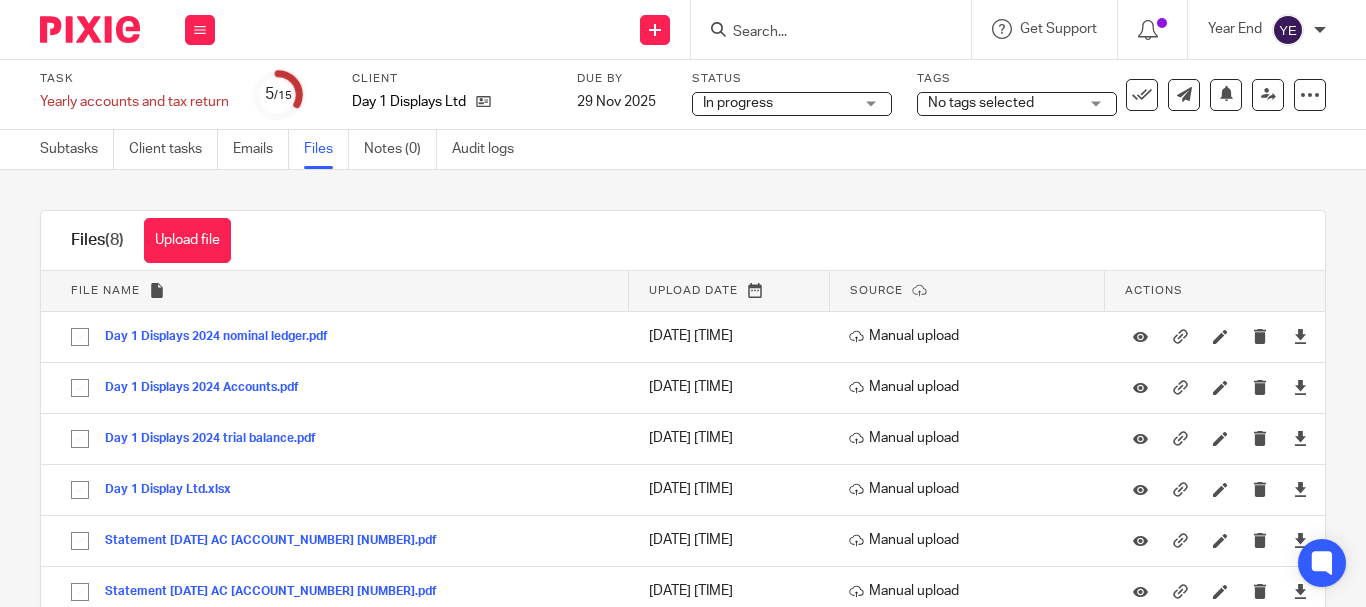 scroll, scrollTop: 0, scrollLeft: 0, axis: both 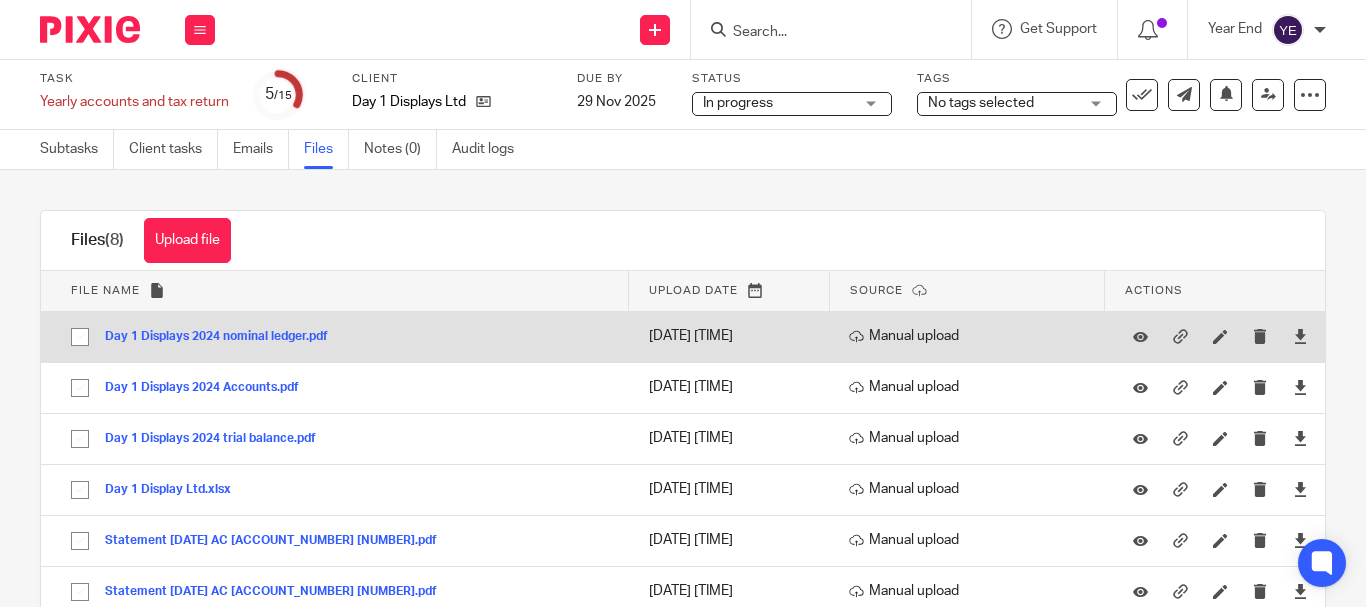 click at bounding box center [80, 337] 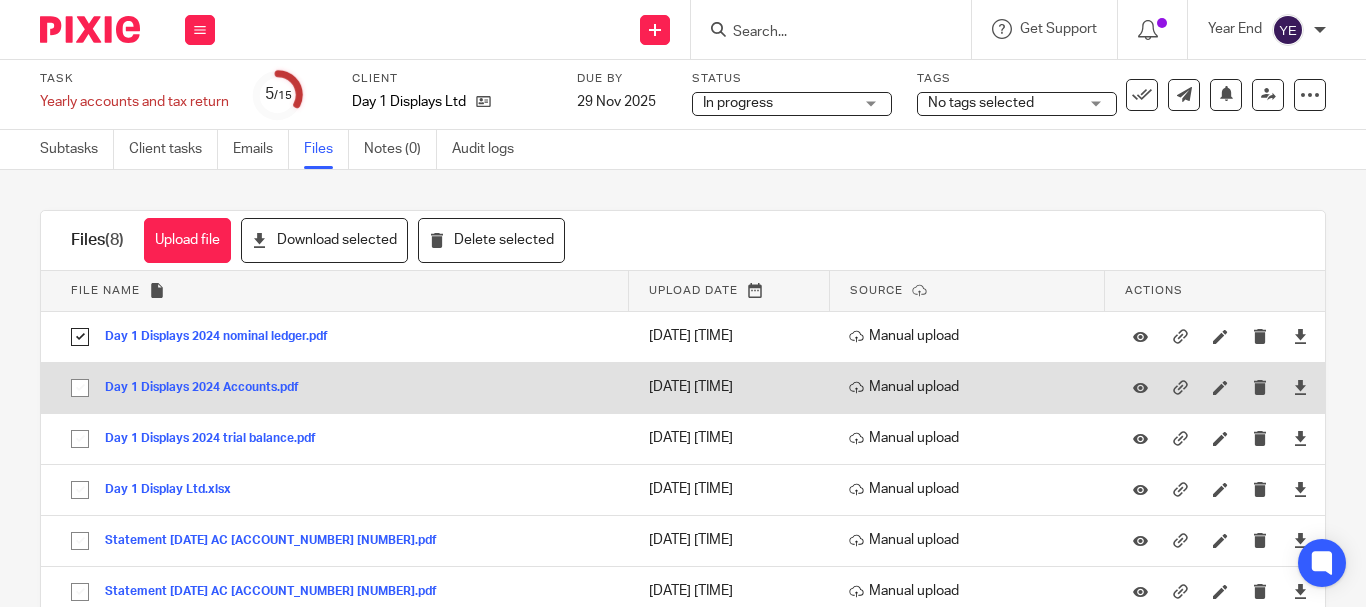 click at bounding box center (80, 388) 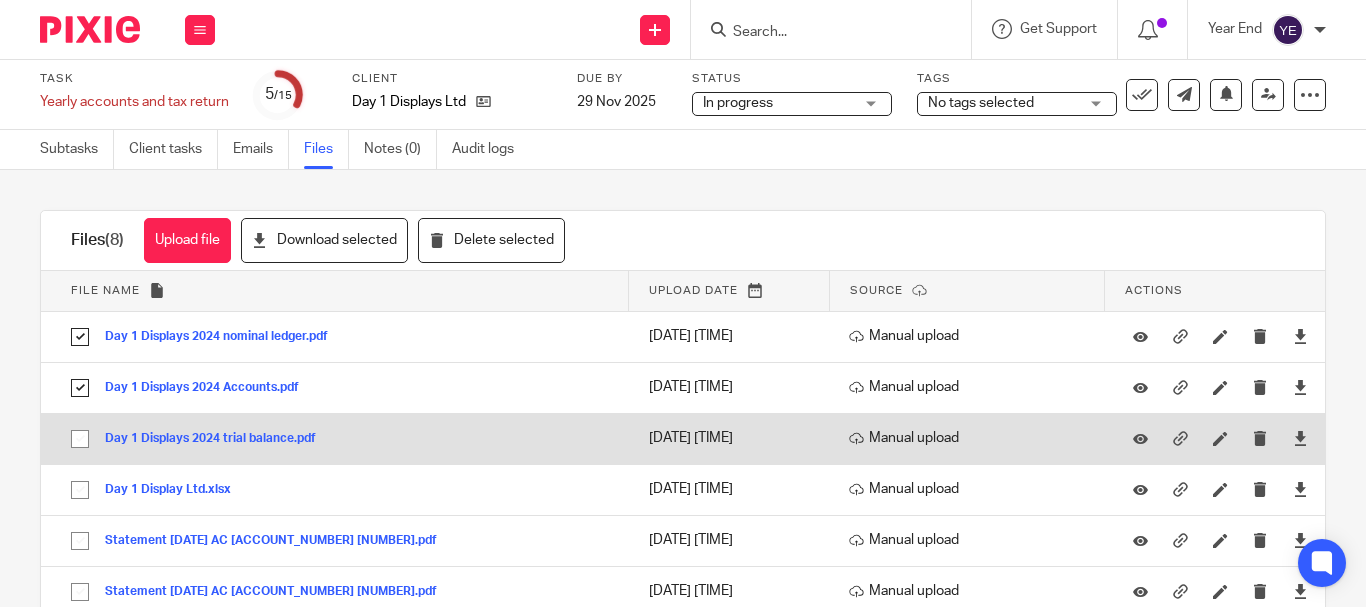 click at bounding box center [80, 439] 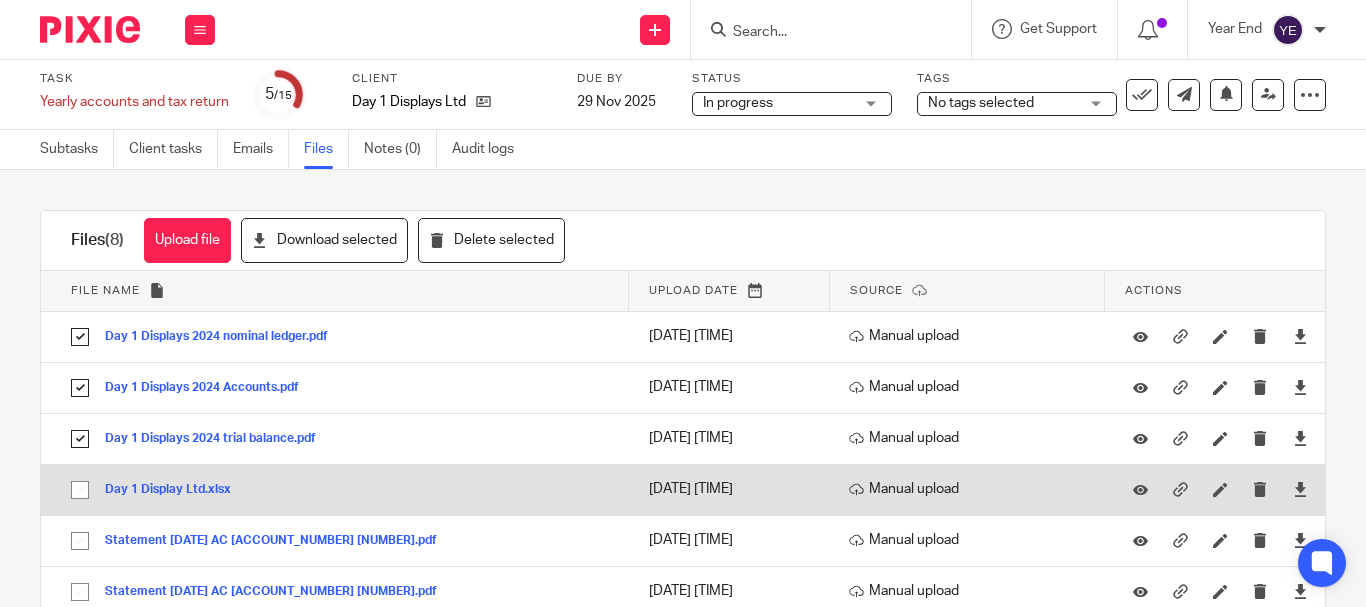 click at bounding box center (80, 490) 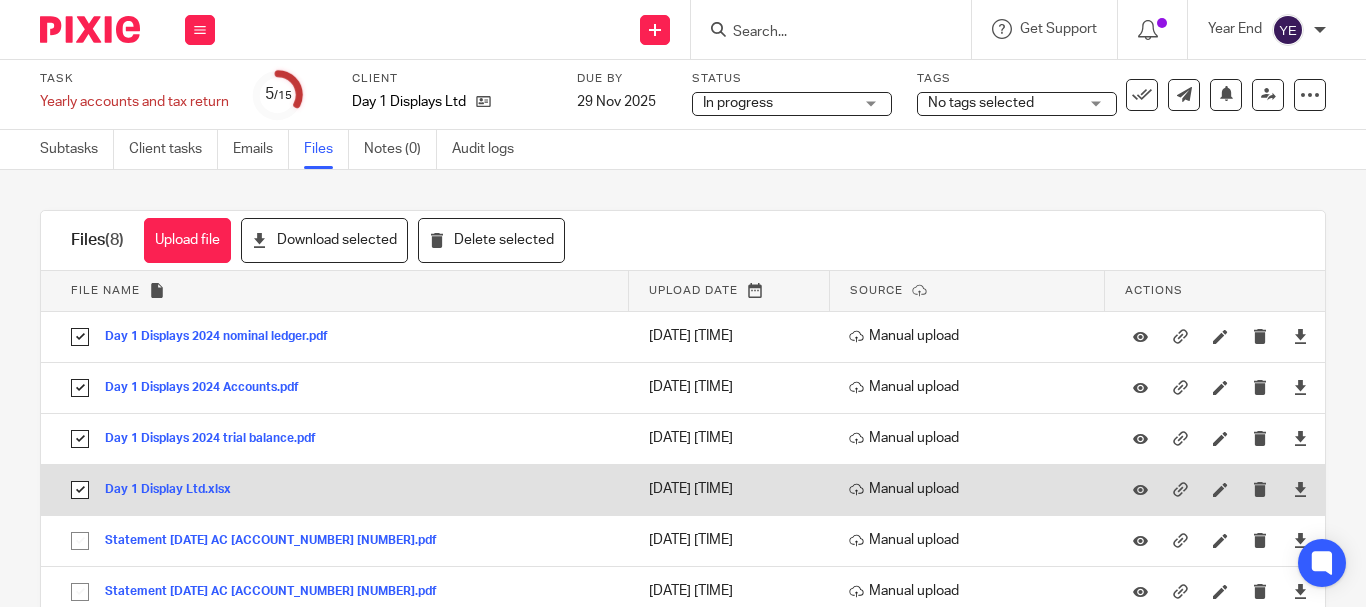 scroll, scrollTop: 100, scrollLeft: 0, axis: vertical 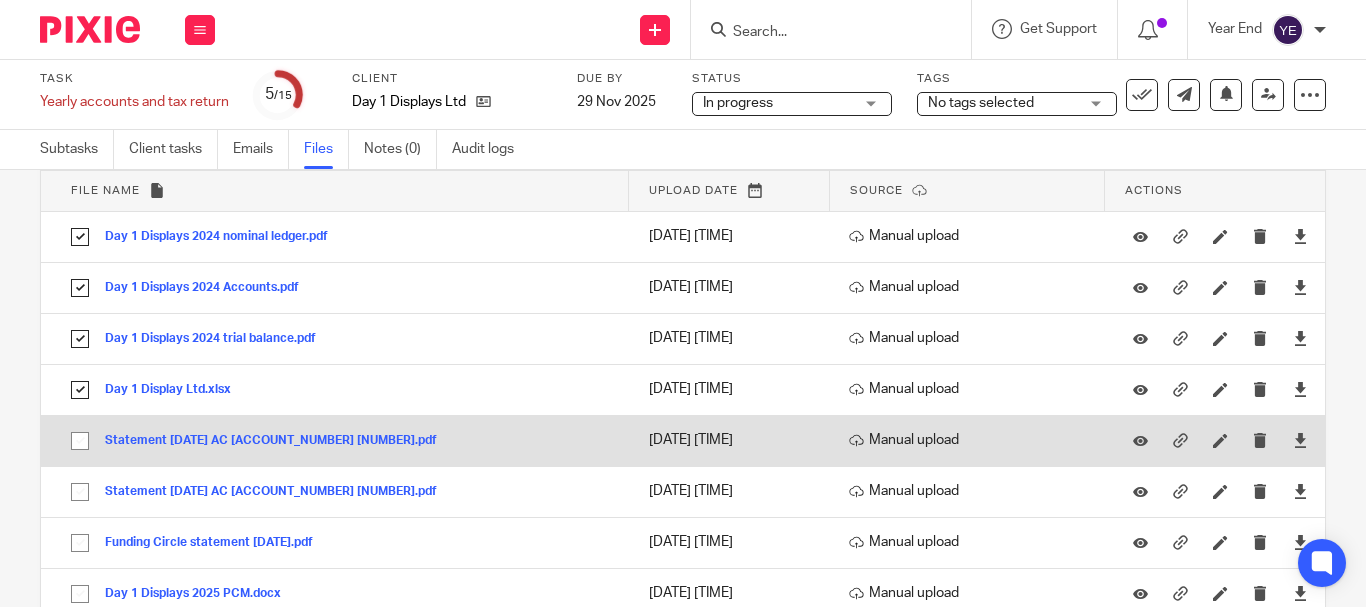 click at bounding box center (80, 441) 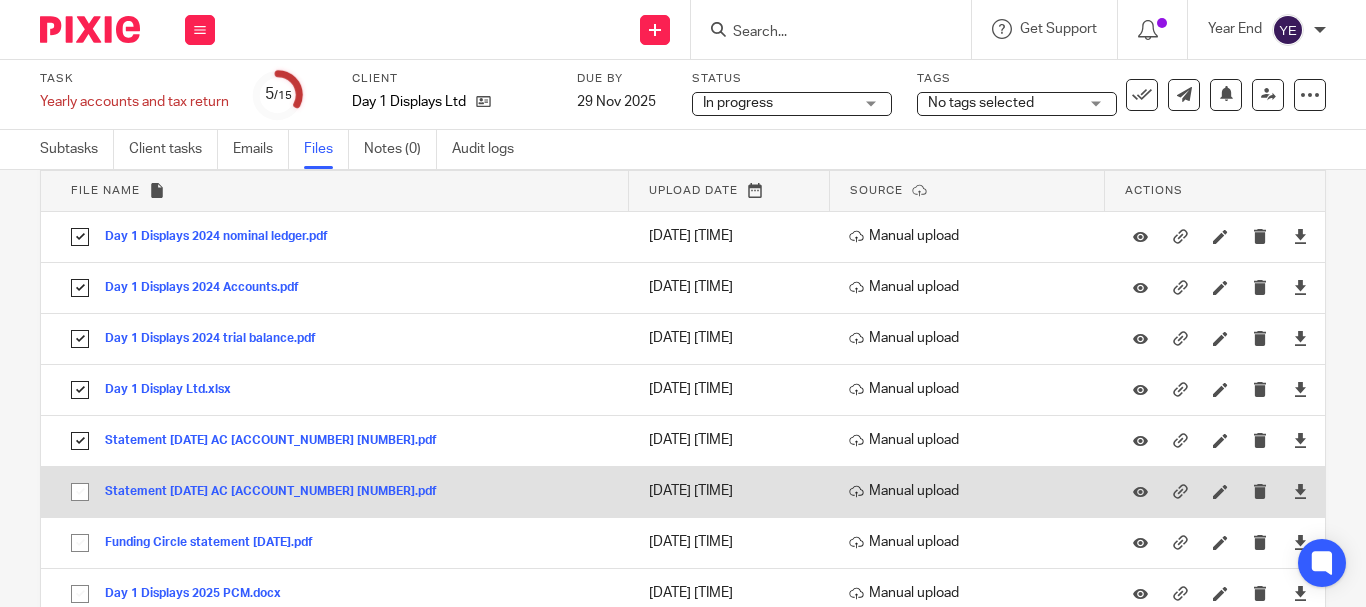 click at bounding box center [80, 492] 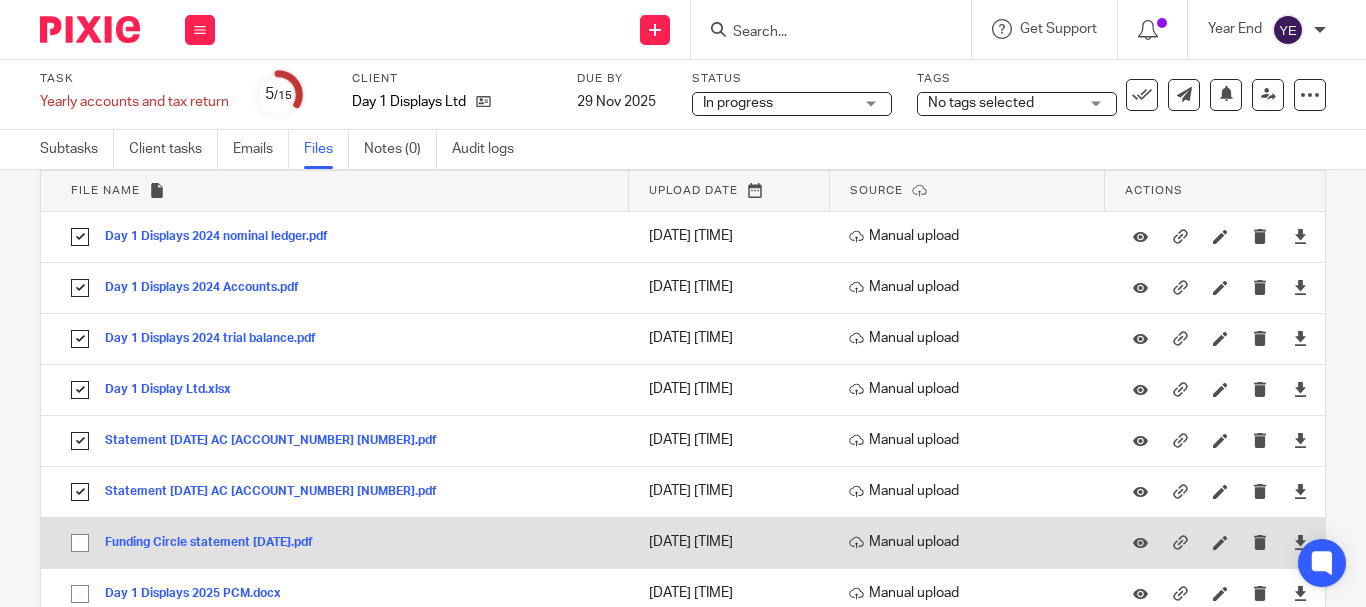 click at bounding box center (80, 543) 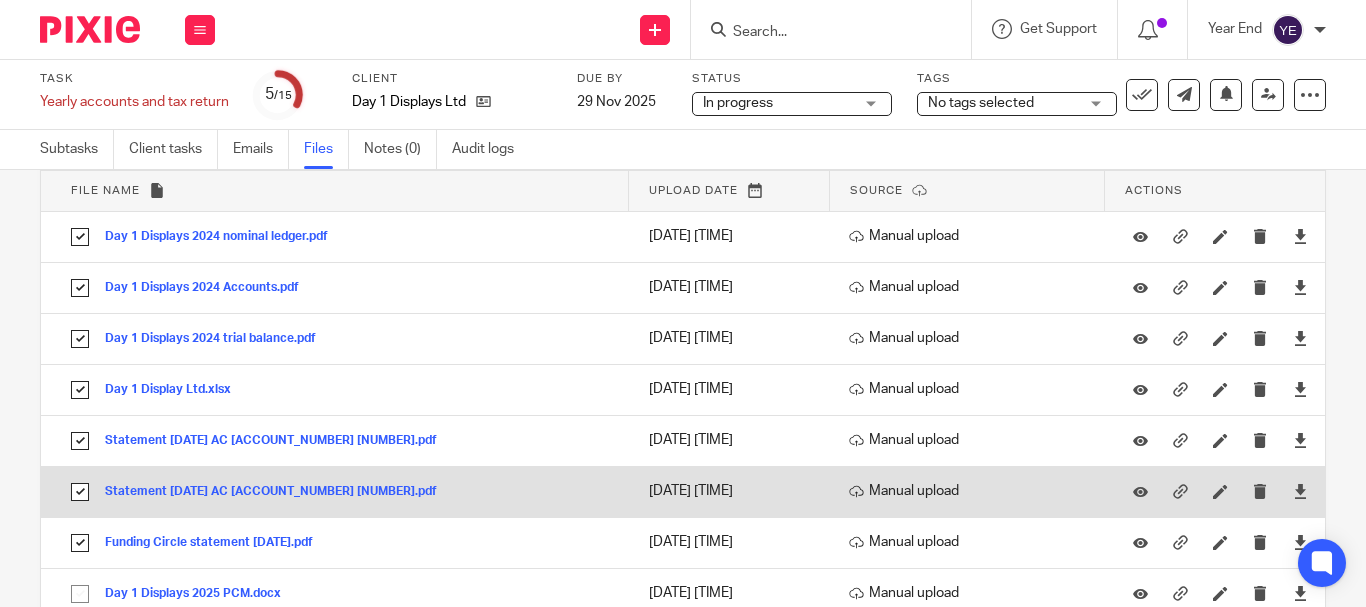 scroll, scrollTop: 153, scrollLeft: 0, axis: vertical 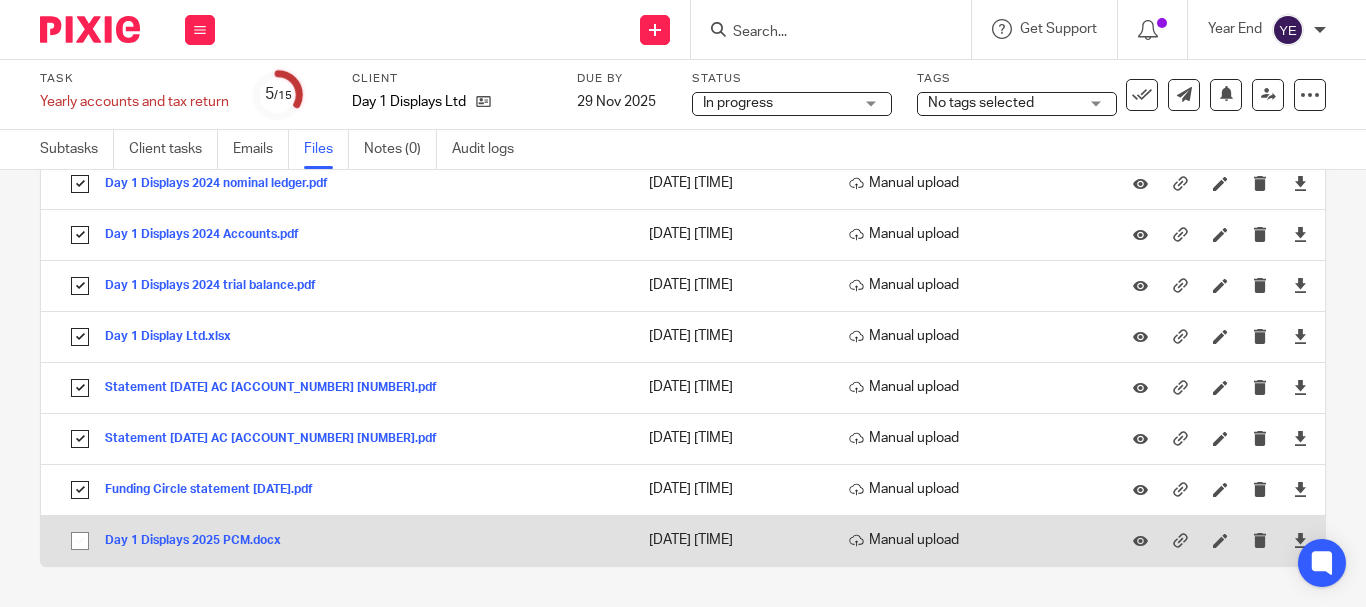 click at bounding box center (80, 541) 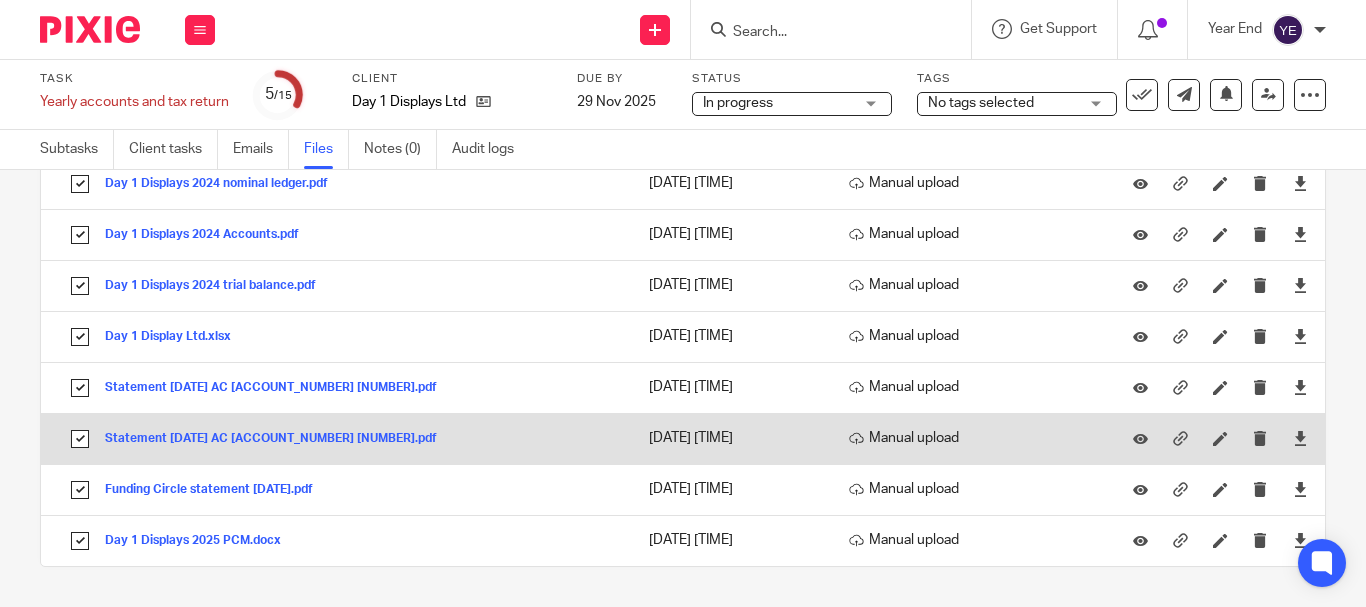 scroll, scrollTop: 0, scrollLeft: 0, axis: both 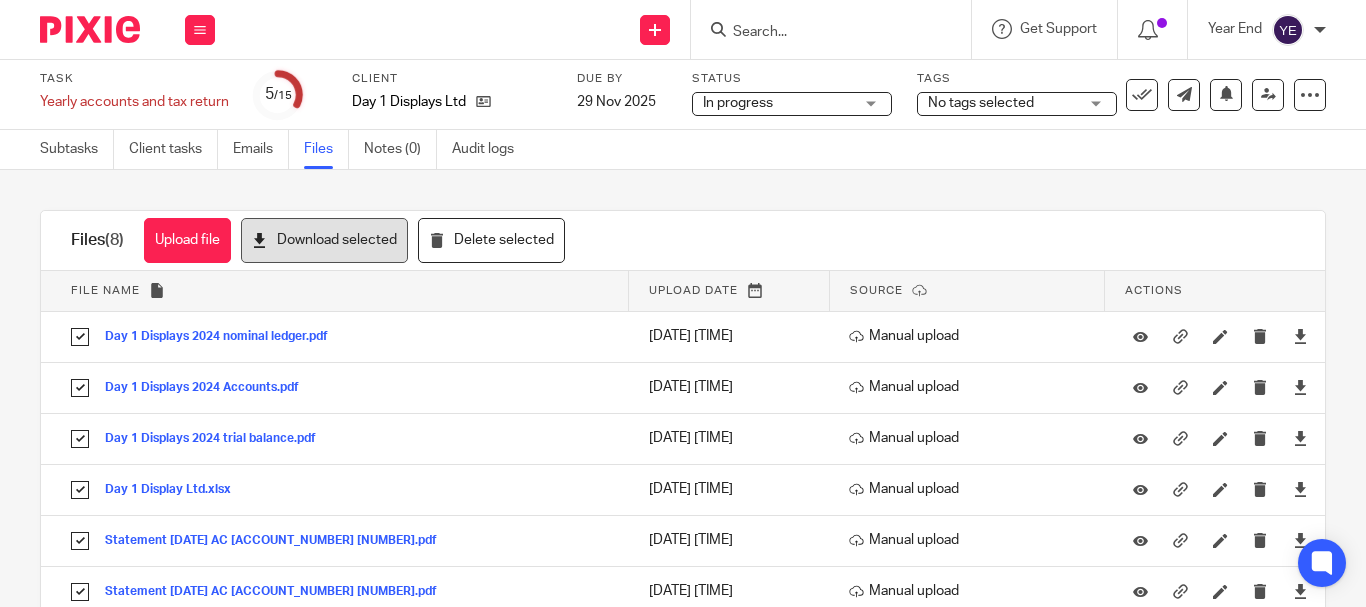 click on "Download selected" at bounding box center (324, 240) 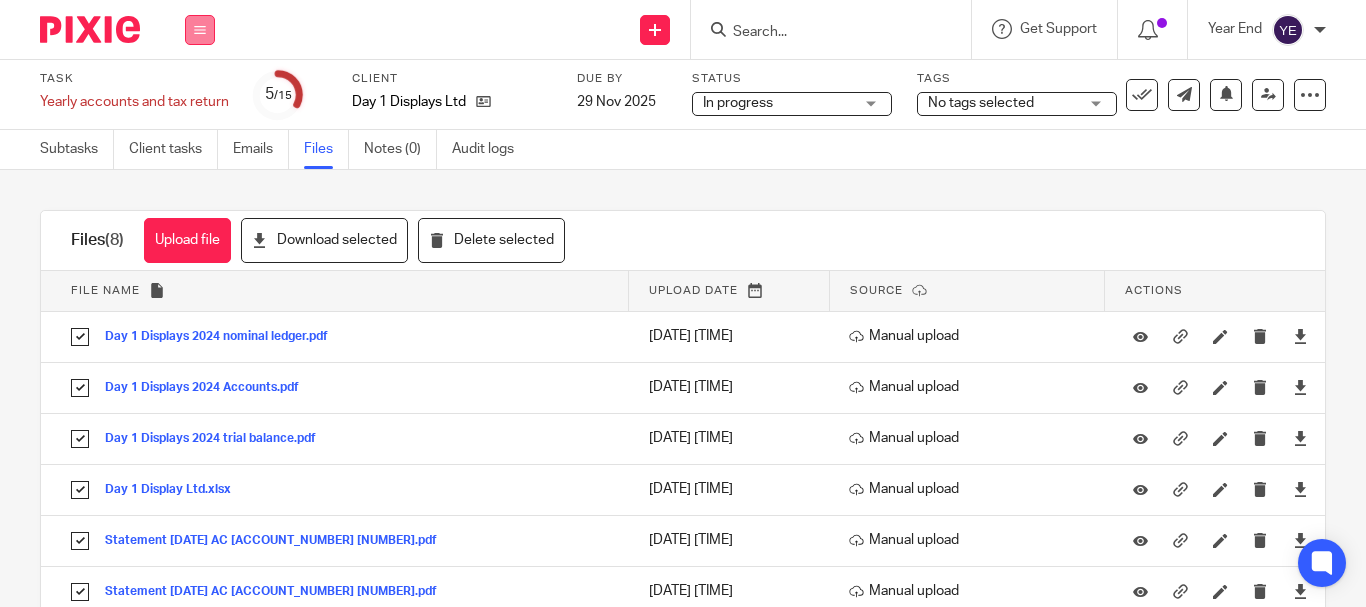 type 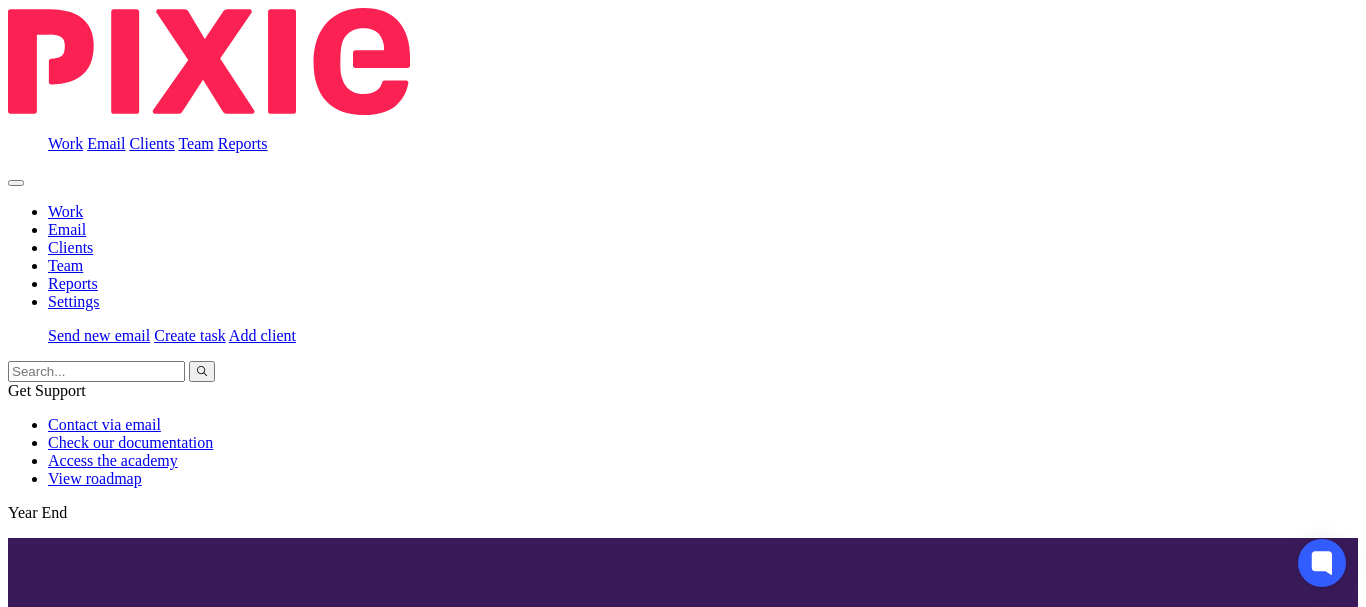 scroll, scrollTop: 0, scrollLeft: 0, axis: both 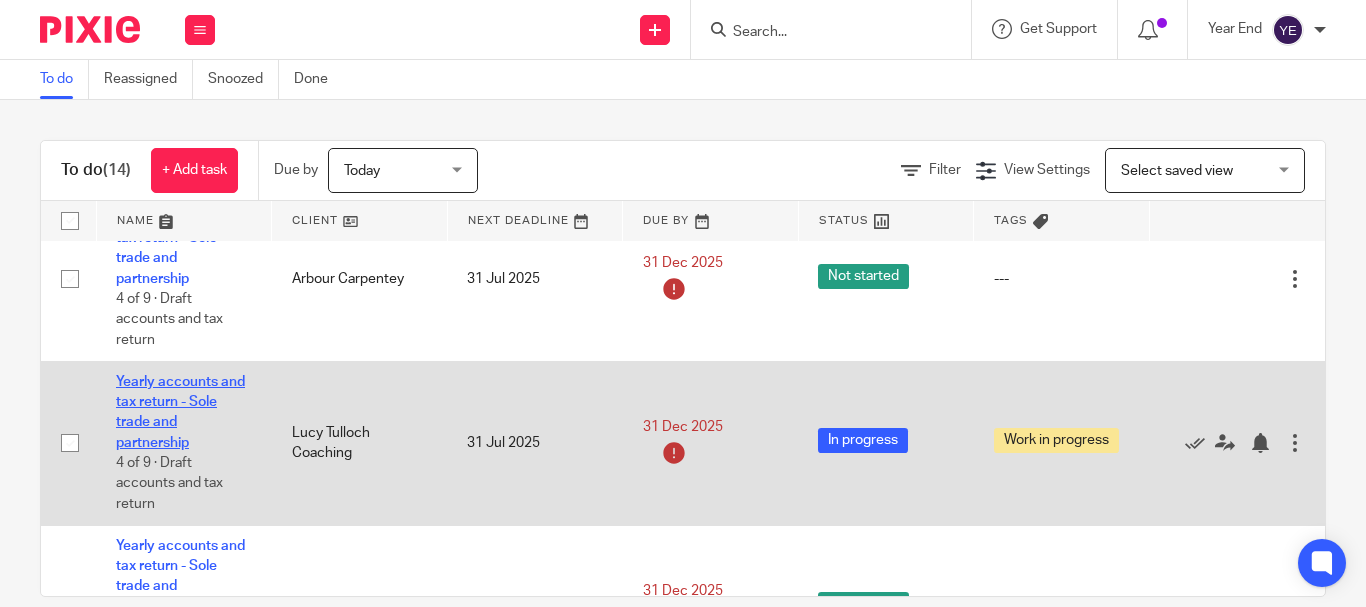 click on "Yearly accounts and tax return - Sole trade and partnership" at bounding box center (180, 412) 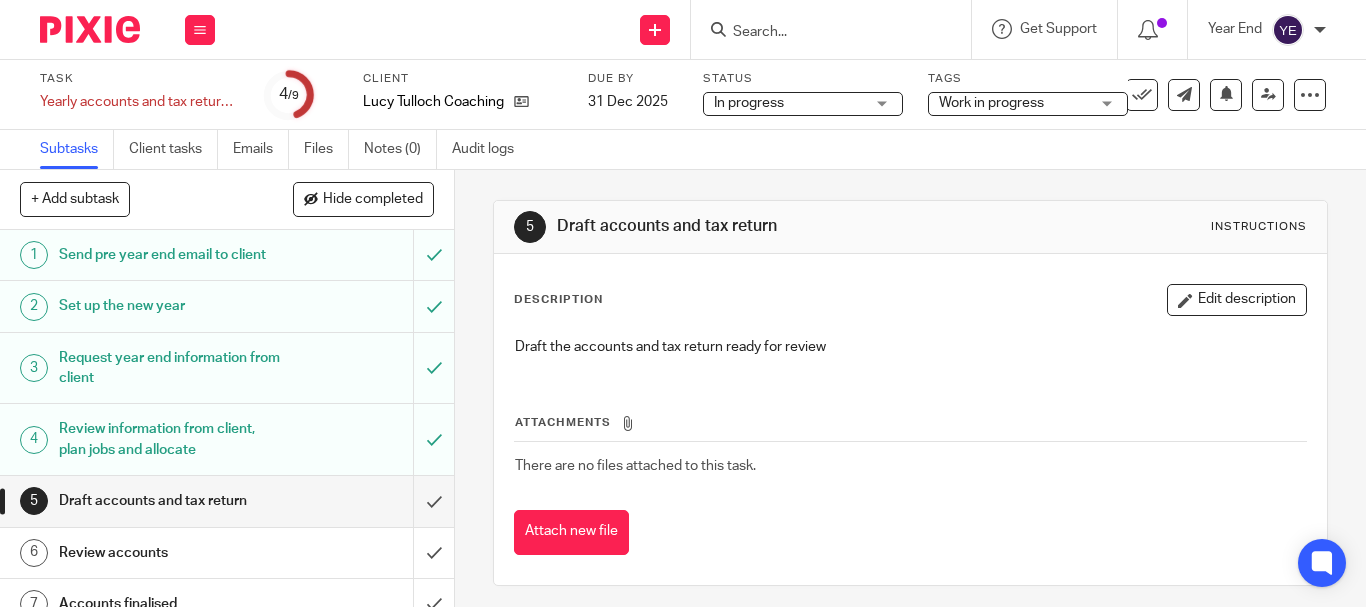 scroll, scrollTop: 0, scrollLeft: 0, axis: both 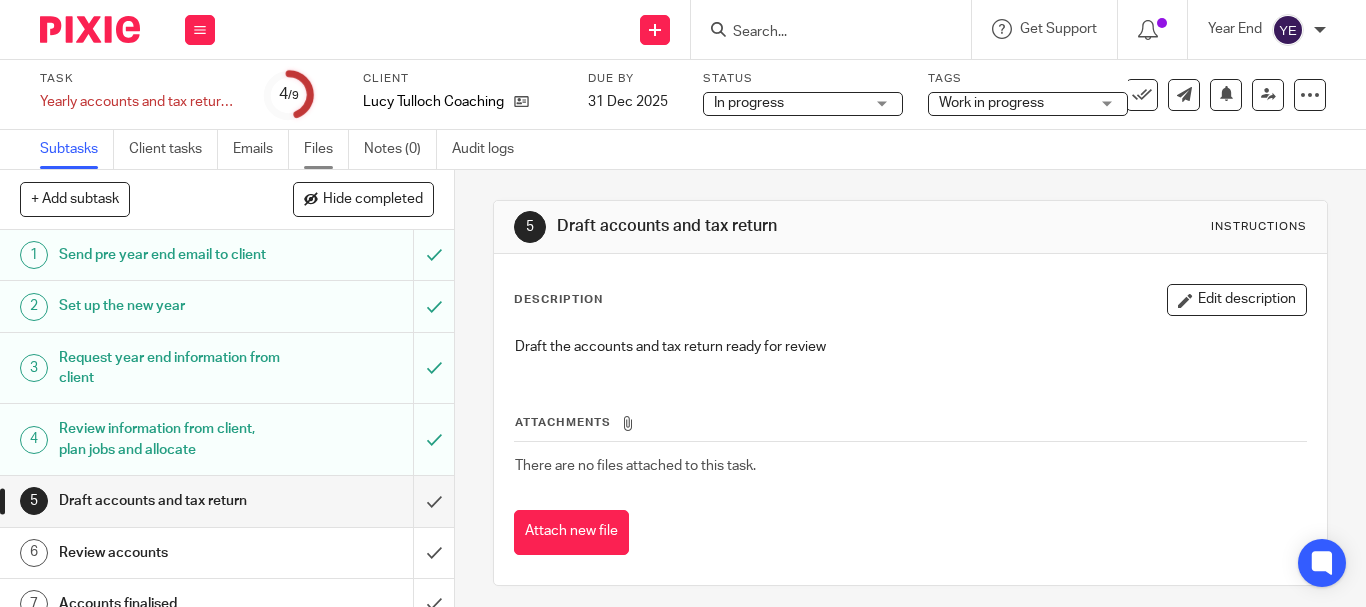 click on "Files" at bounding box center (326, 149) 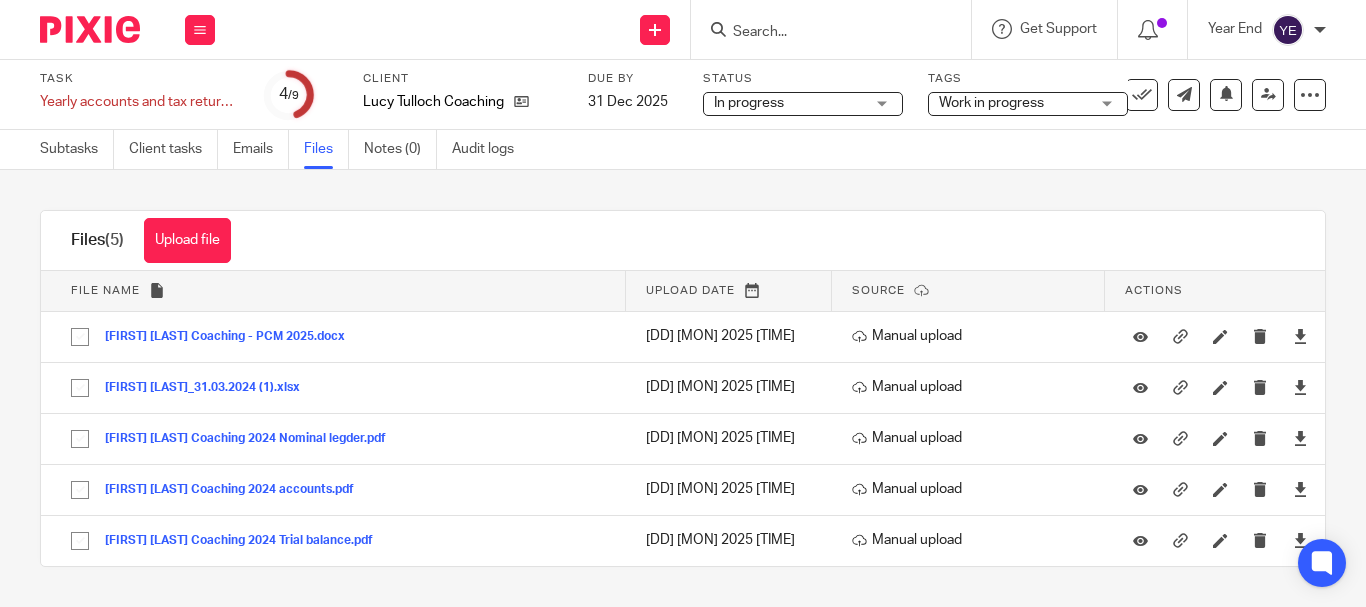 scroll, scrollTop: 0, scrollLeft: 0, axis: both 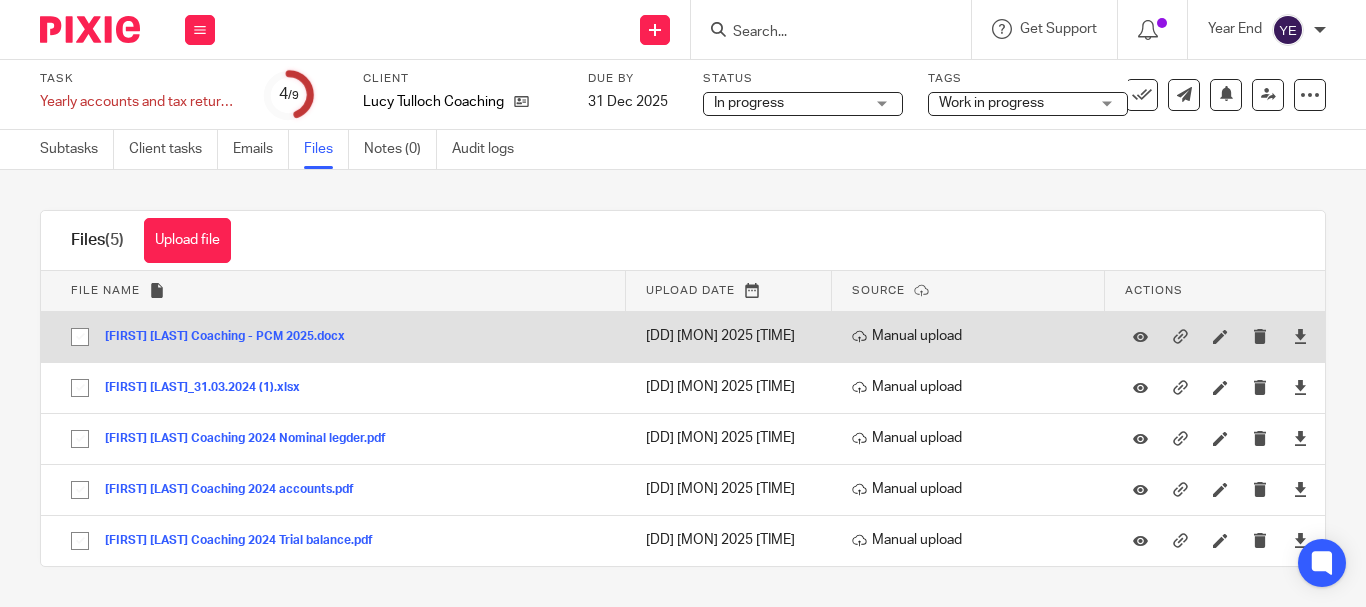 click at bounding box center (80, 337) 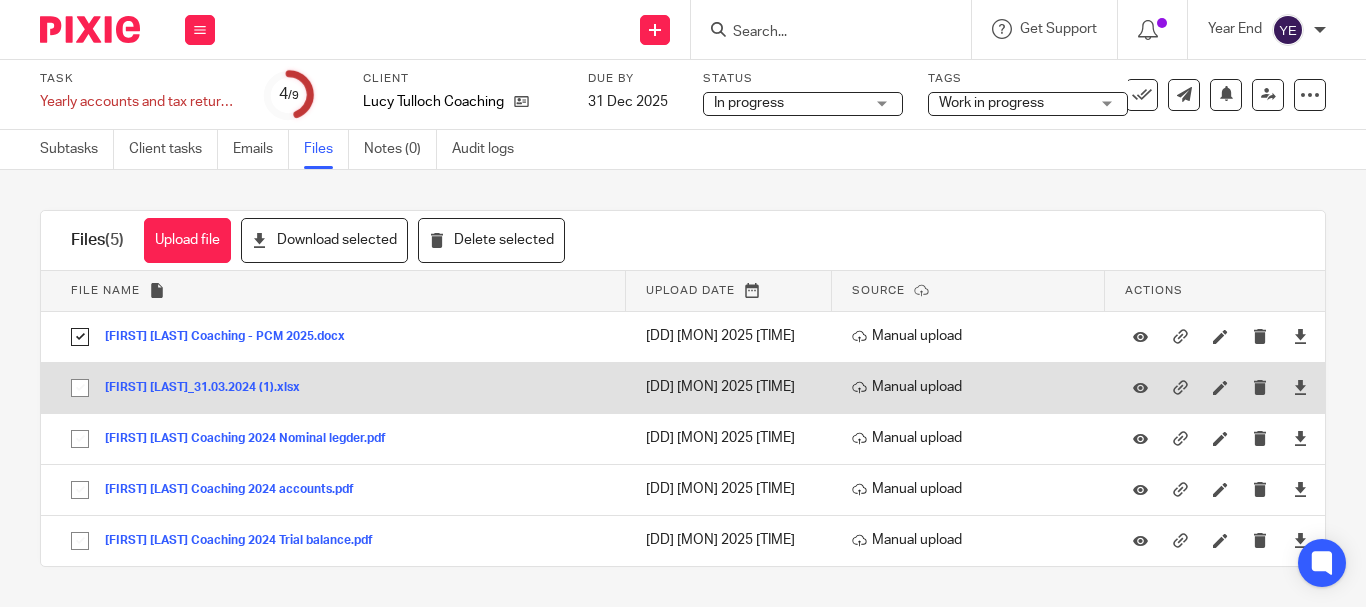 click at bounding box center [80, 388] 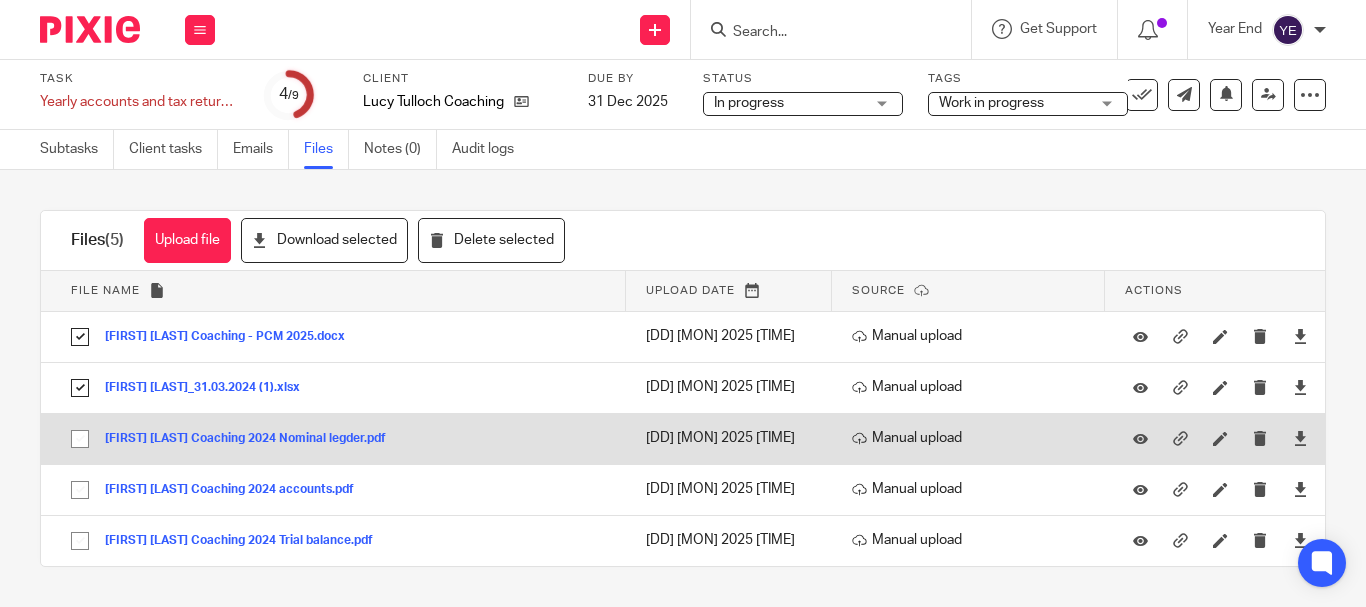 click at bounding box center (80, 439) 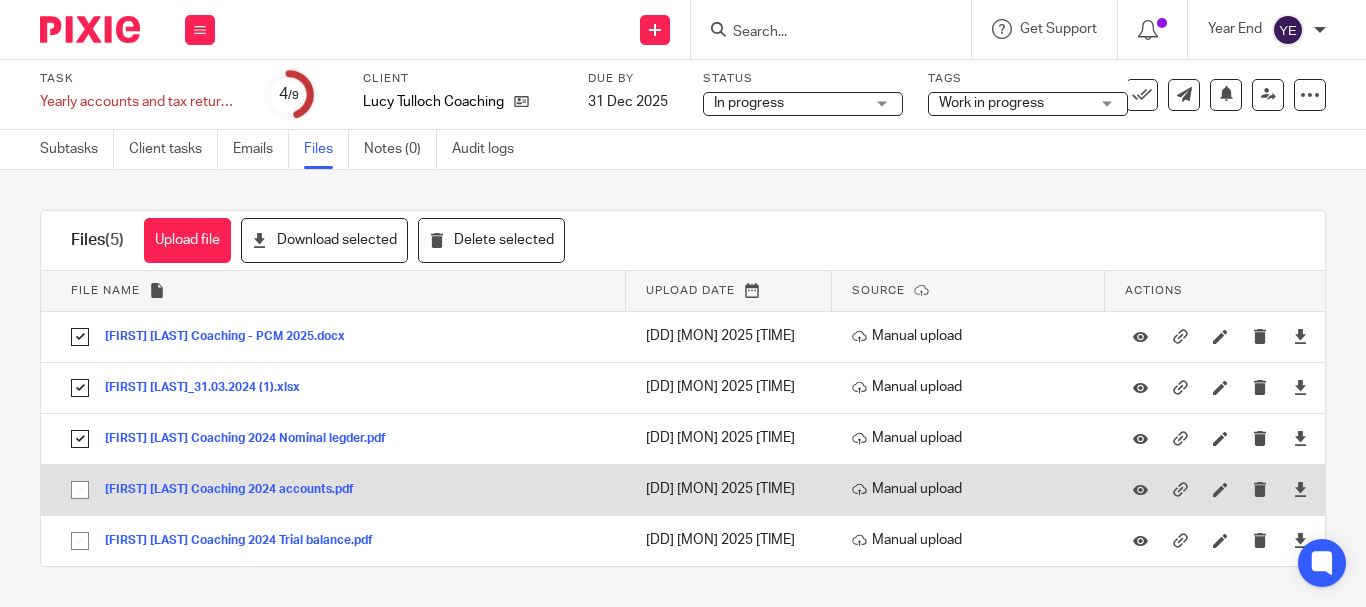 click at bounding box center (80, 490) 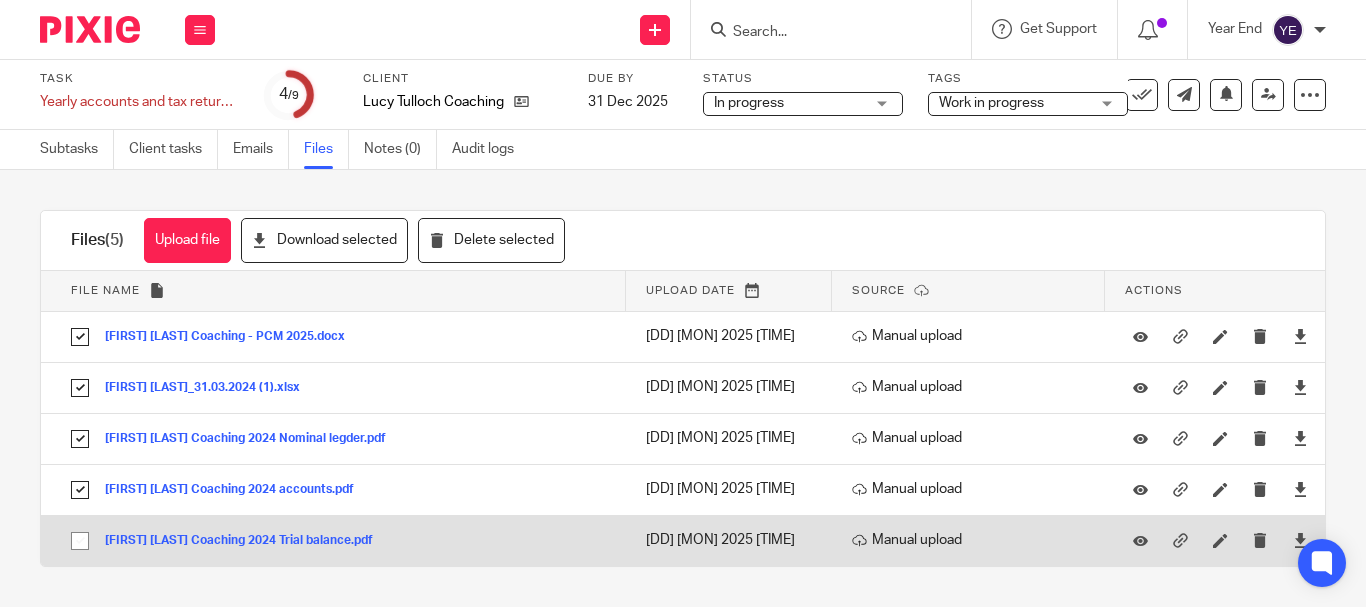 click at bounding box center (80, 541) 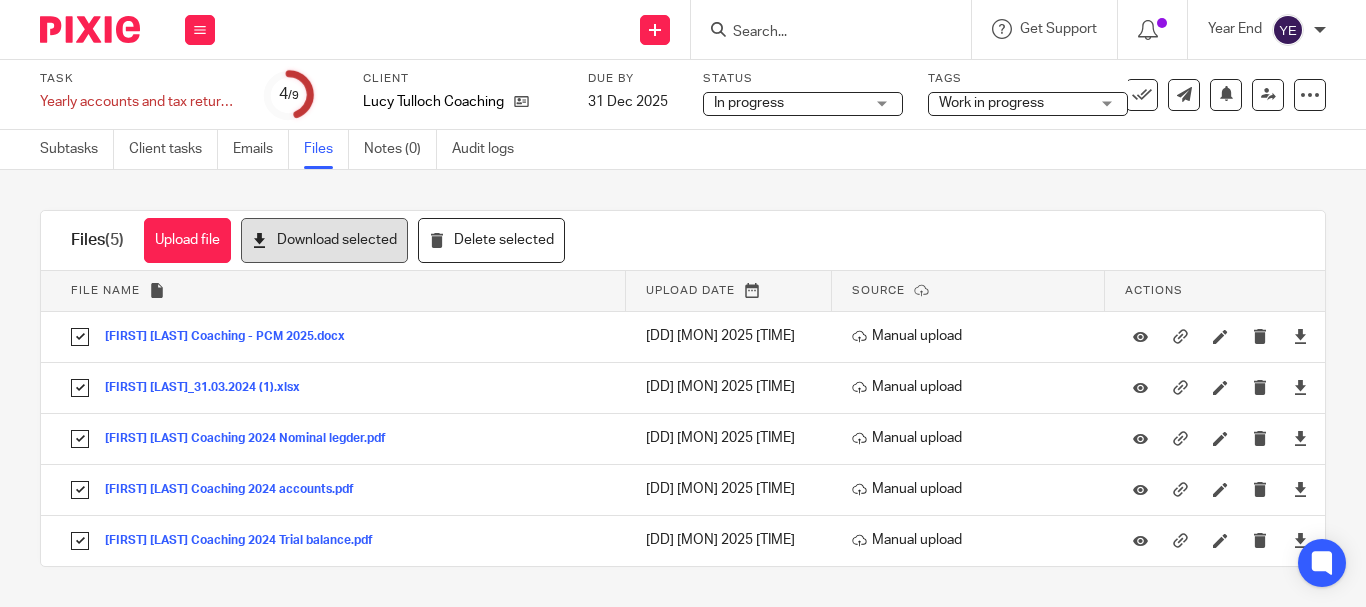 click on "Download selected" at bounding box center (324, 240) 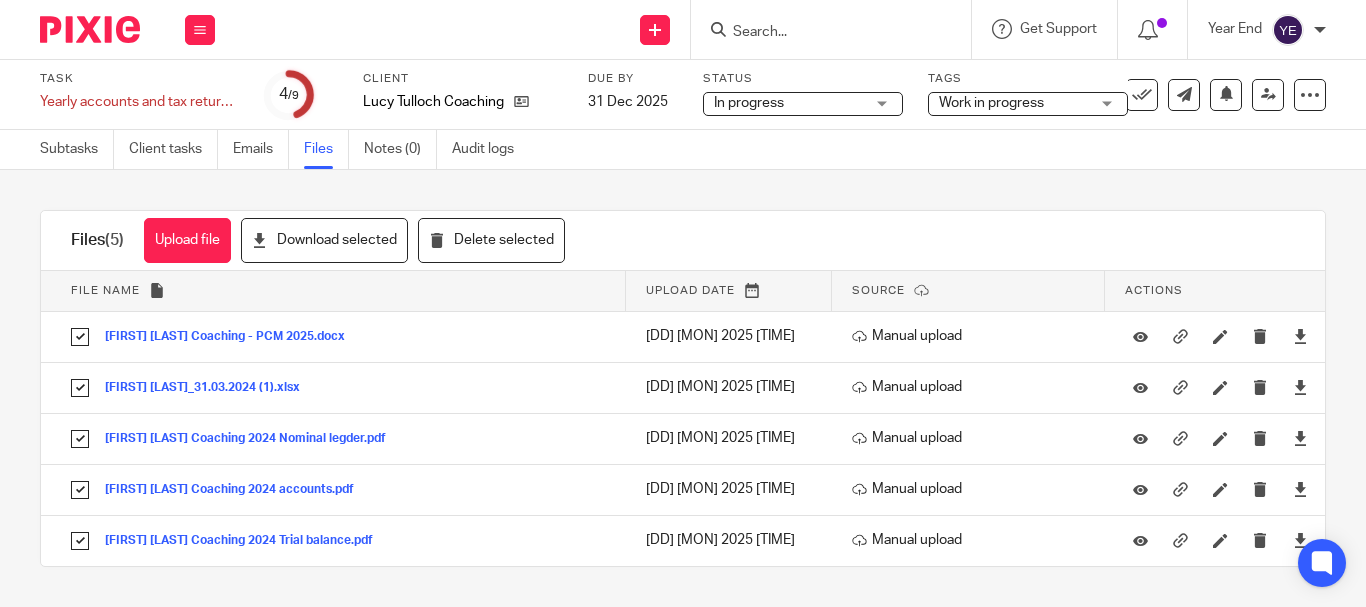 type 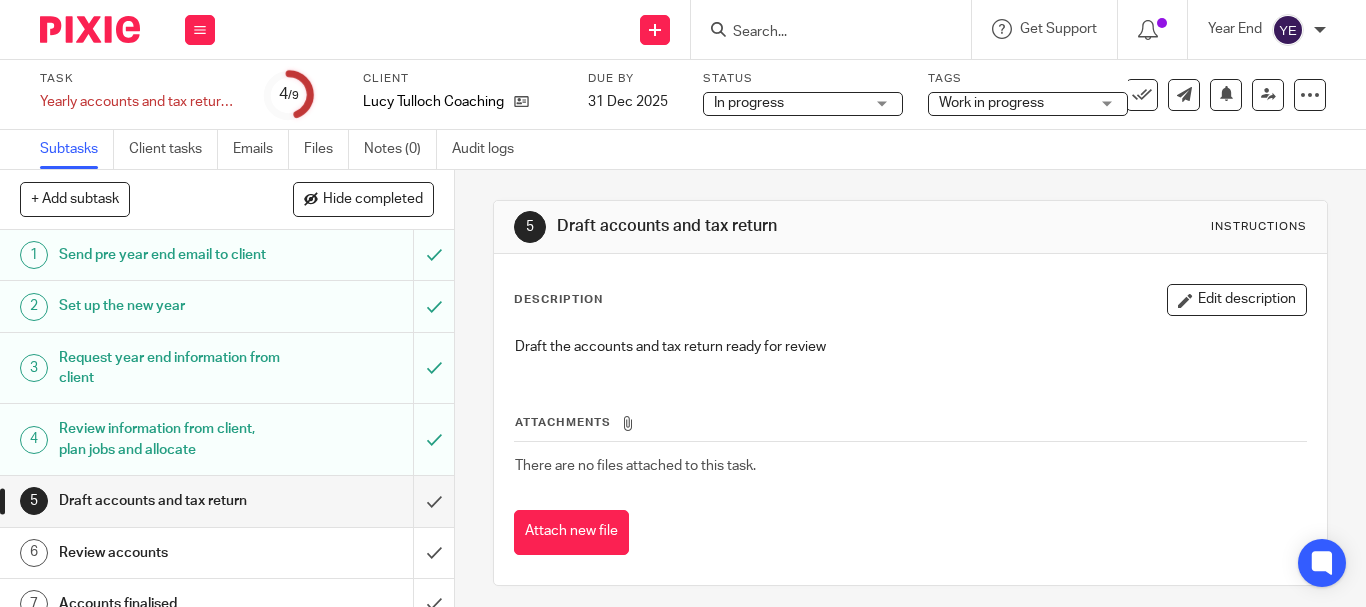 scroll, scrollTop: 0, scrollLeft: 0, axis: both 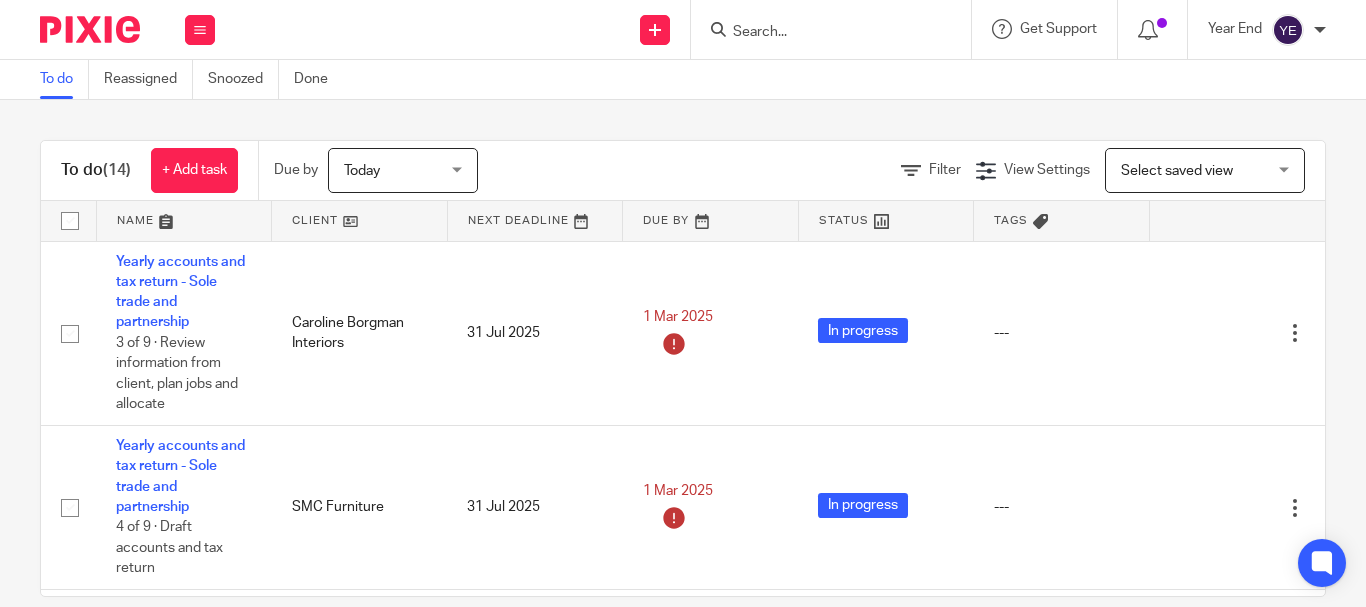 click at bounding box center (827, 29) 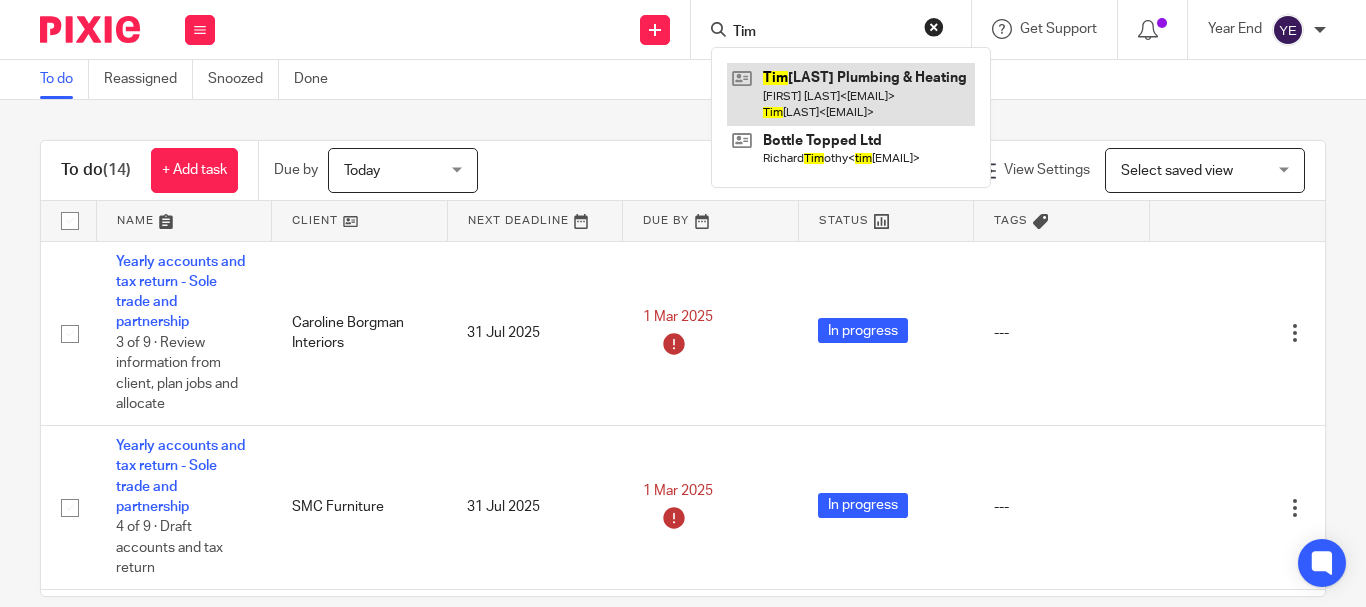 type on "Tim" 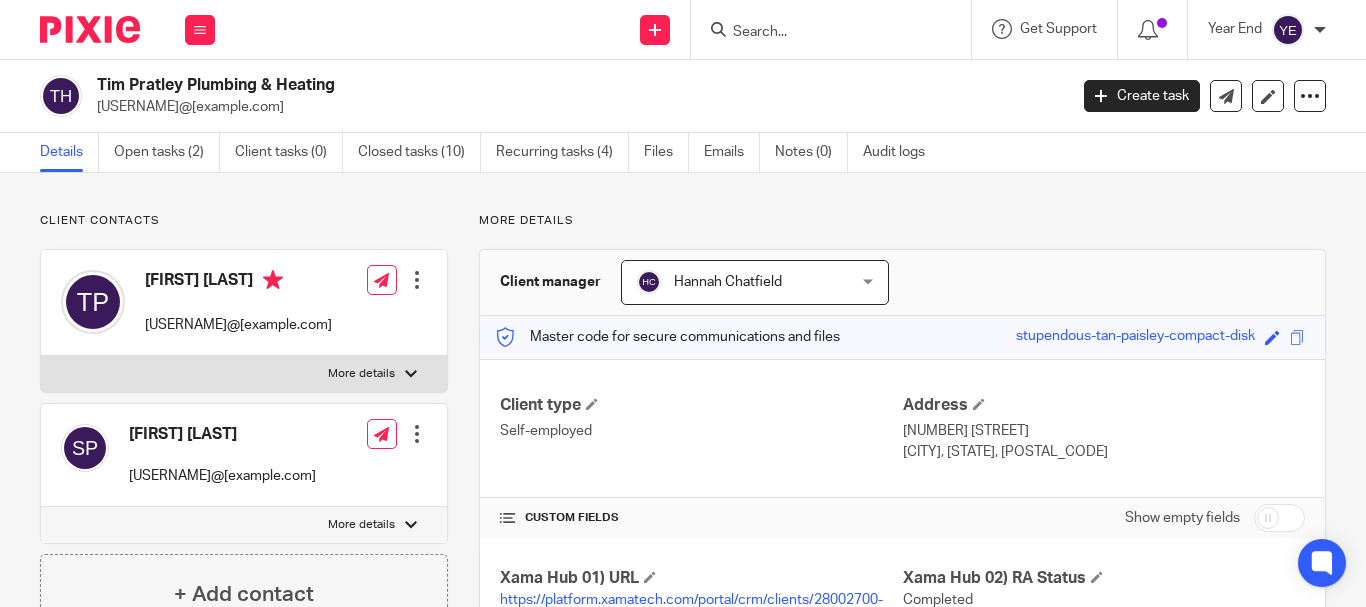 scroll, scrollTop: 0, scrollLeft: 0, axis: both 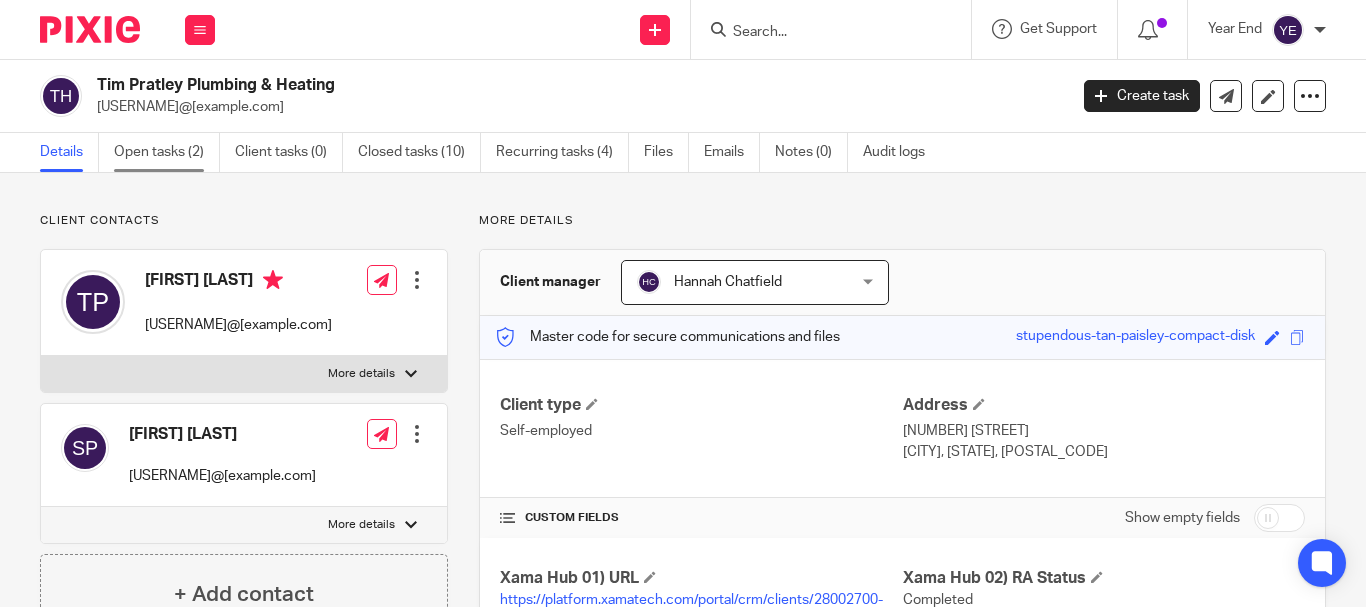 click on "Open tasks (2)" at bounding box center (167, 152) 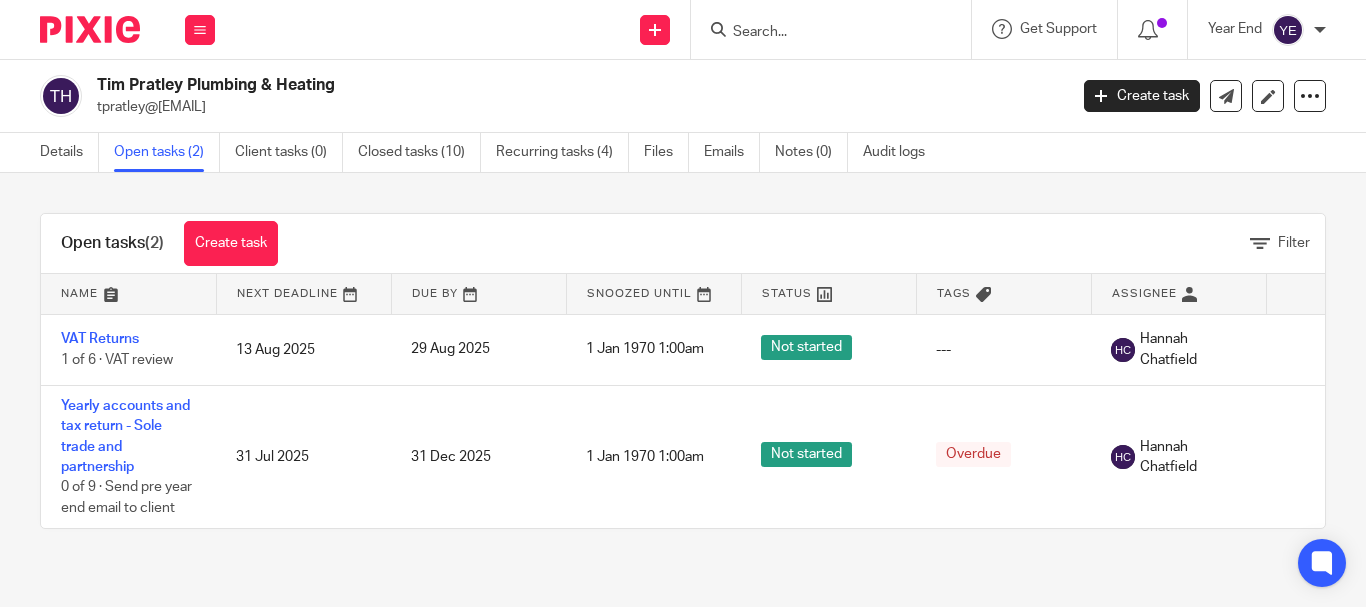 scroll, scrollTop: 0, scrollLeft: 0, axis: both 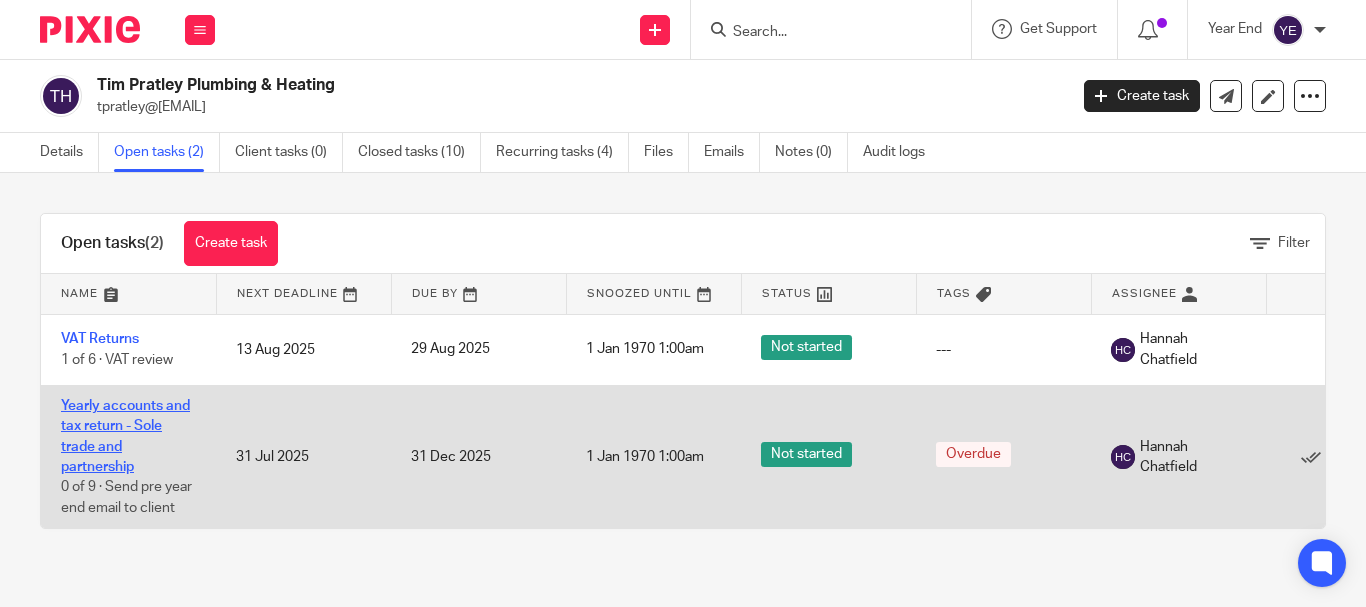click on "Yearly accounts and tax return - Sole trade and partnership" at bounding box center (125, 436) 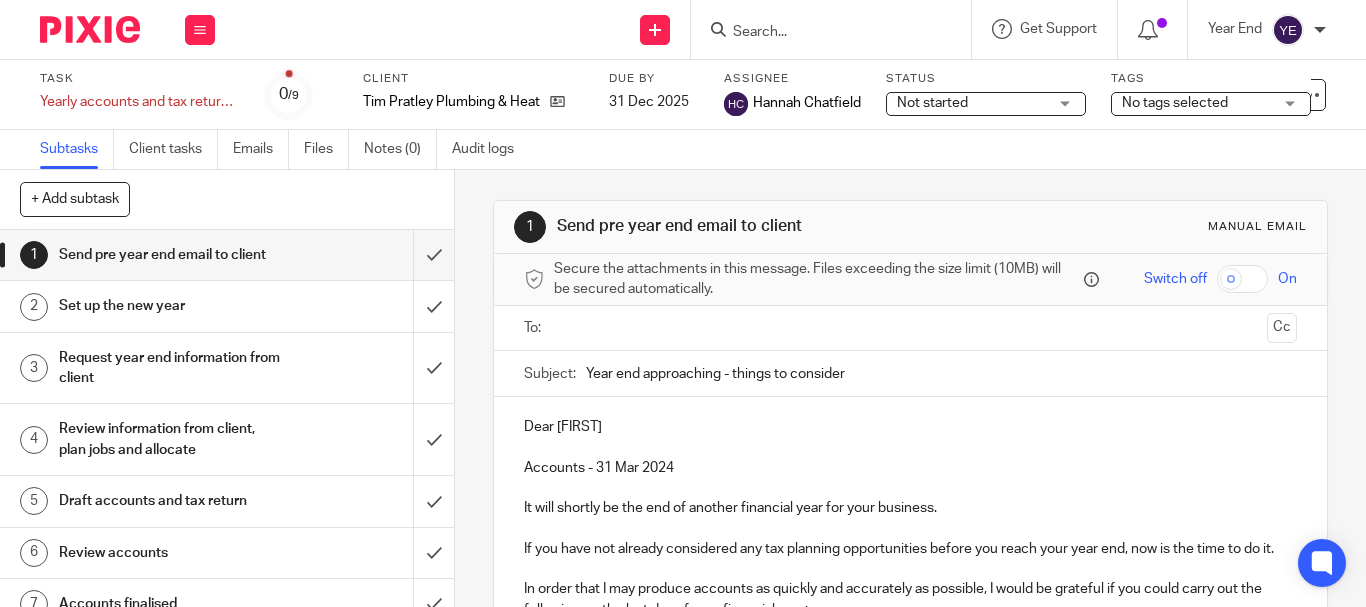 scroll, scrollTop: 0, scrollLeft: 0, axis: both 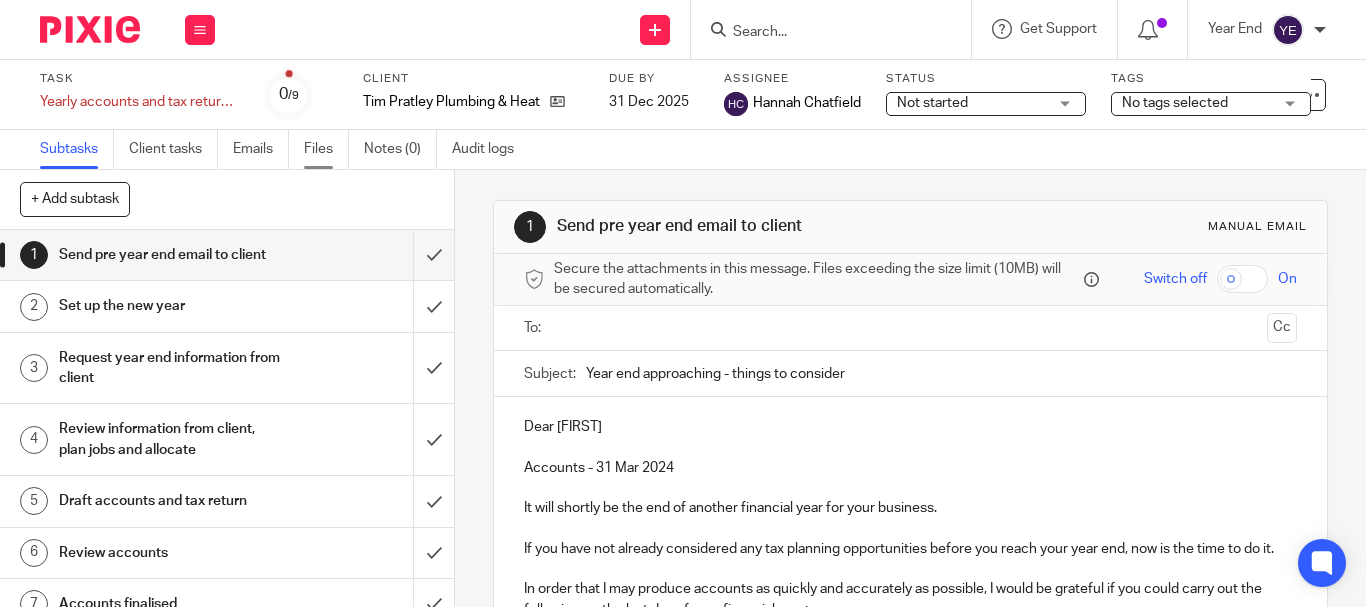 click on "Files" at bounding box center [326, 149] 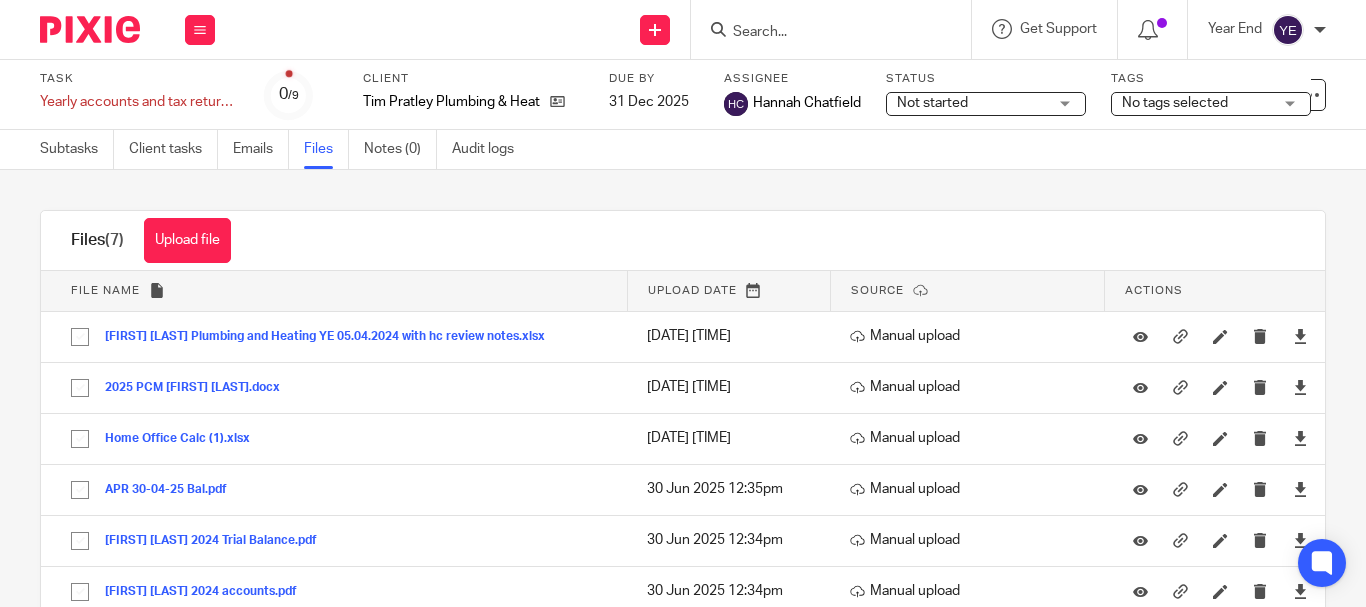 scroll, scrollTop: 0, scrollLeft: 0, axis: both 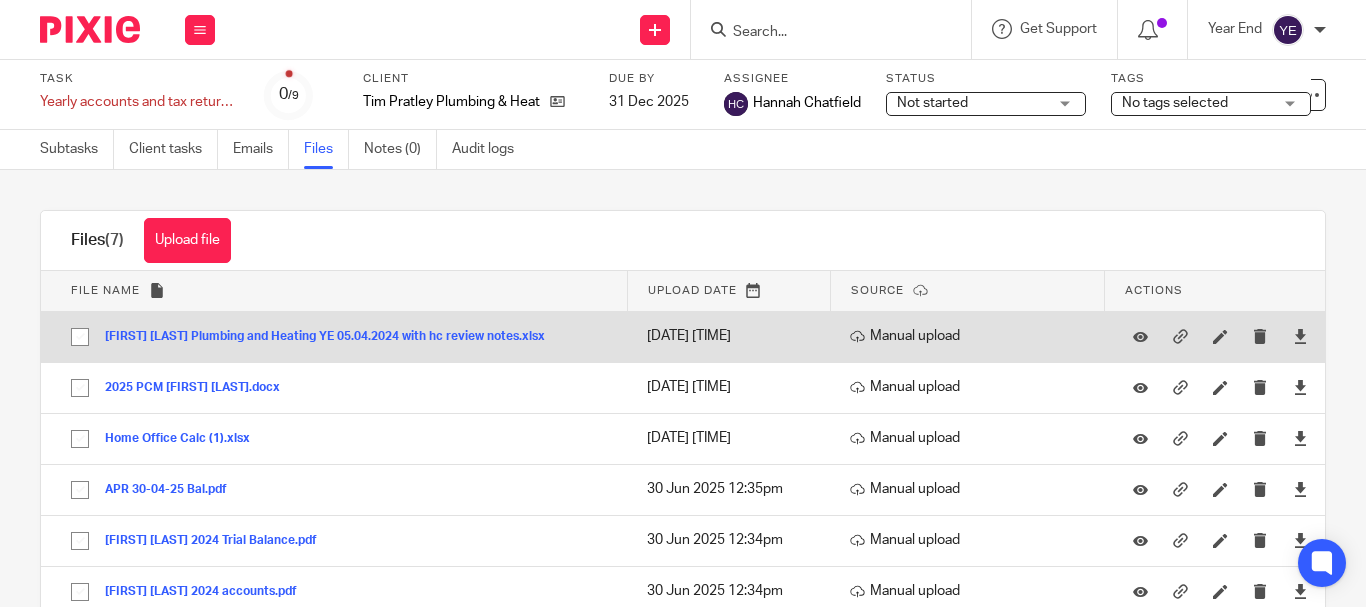 click at bounding box center [80, 337] 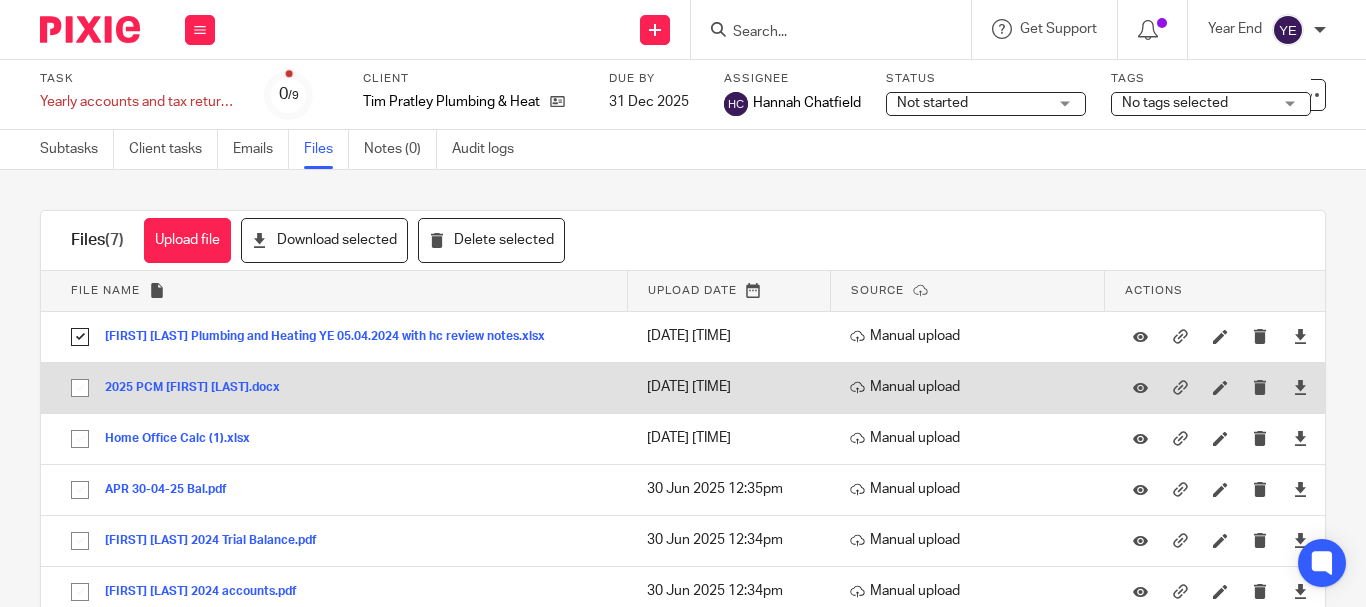 click at bounding box center [80, 388] 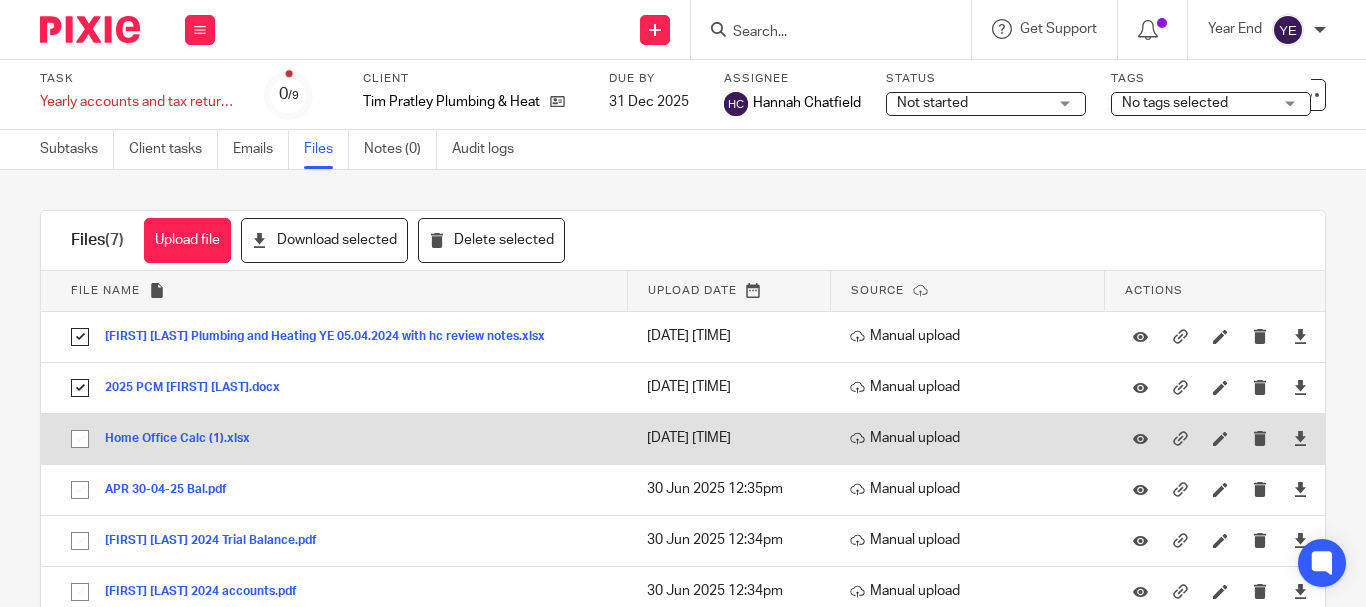 click at bounding box center [80, 439] 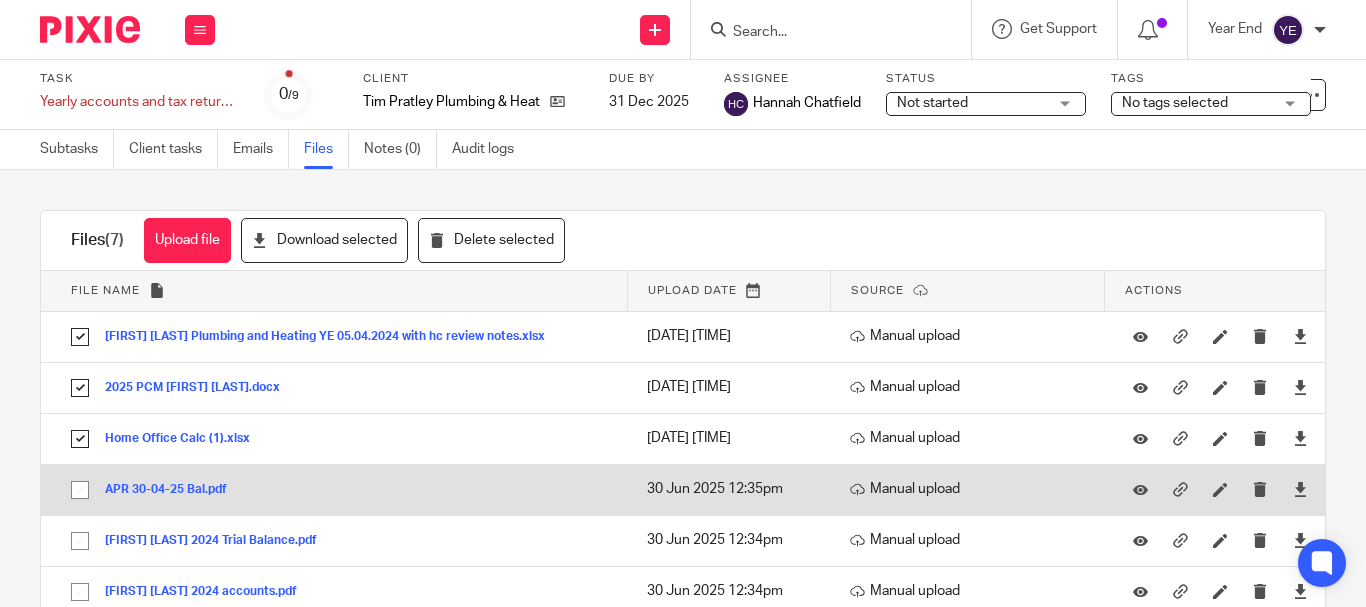 click at bounding box center (80, 490) 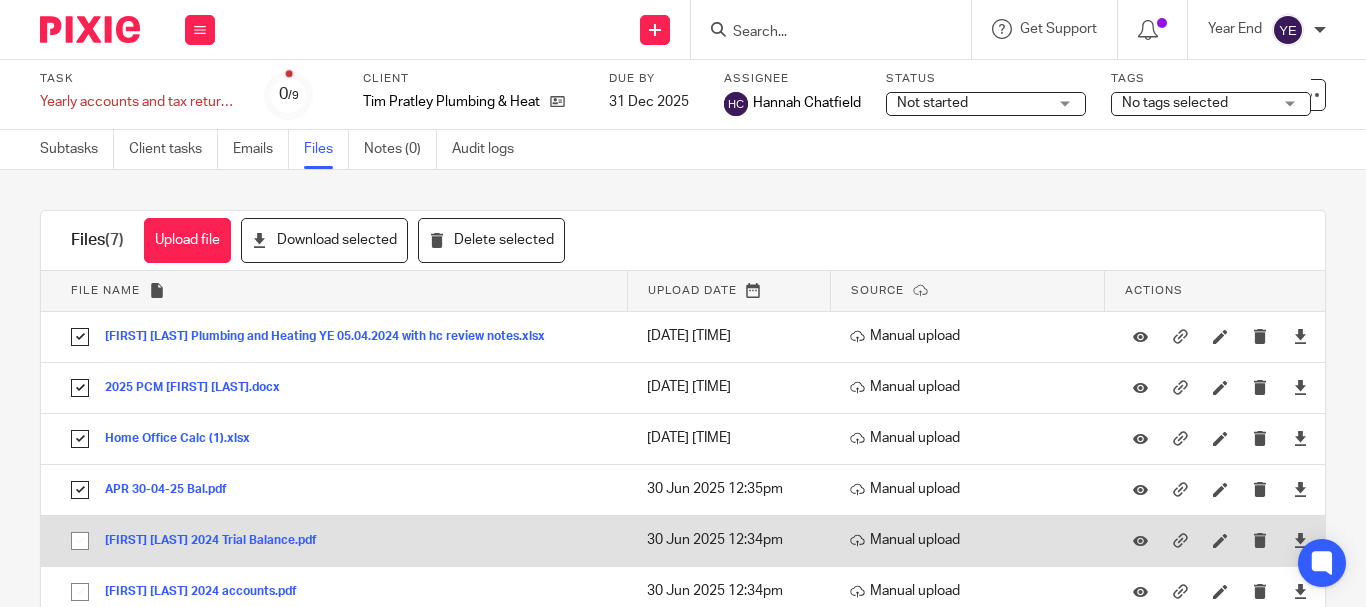 click at bounding box center [80, 541] 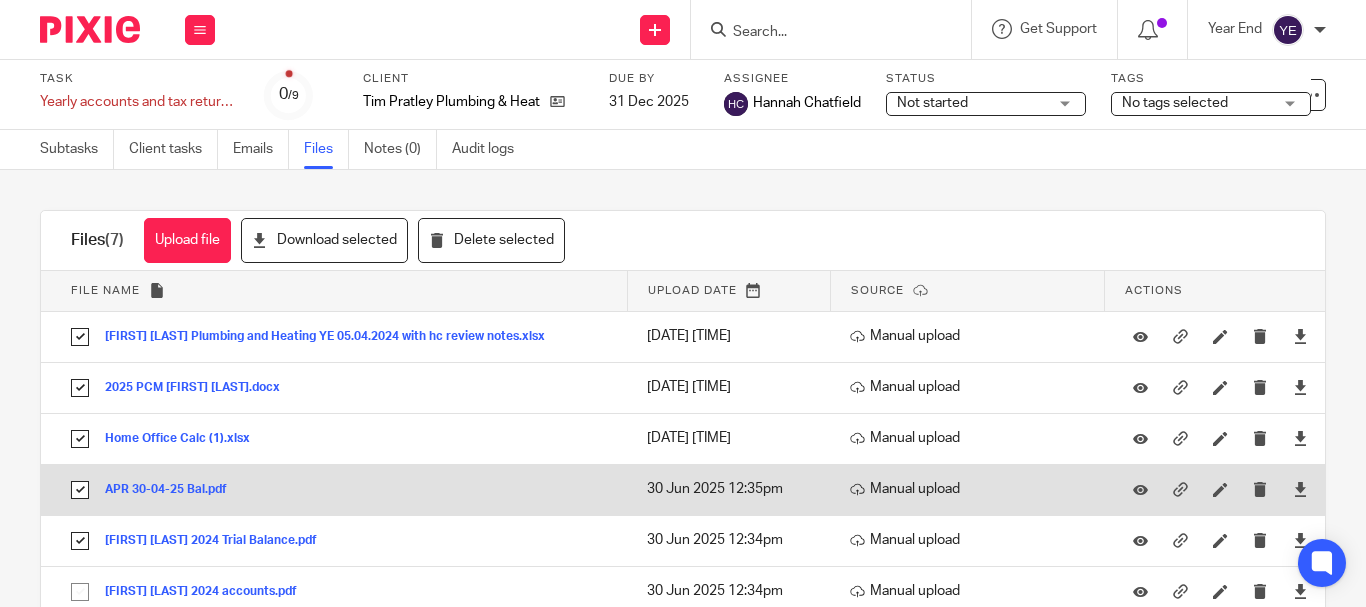 scroll, scrollTop: 100, scrollLeft: 0, axis: vertical 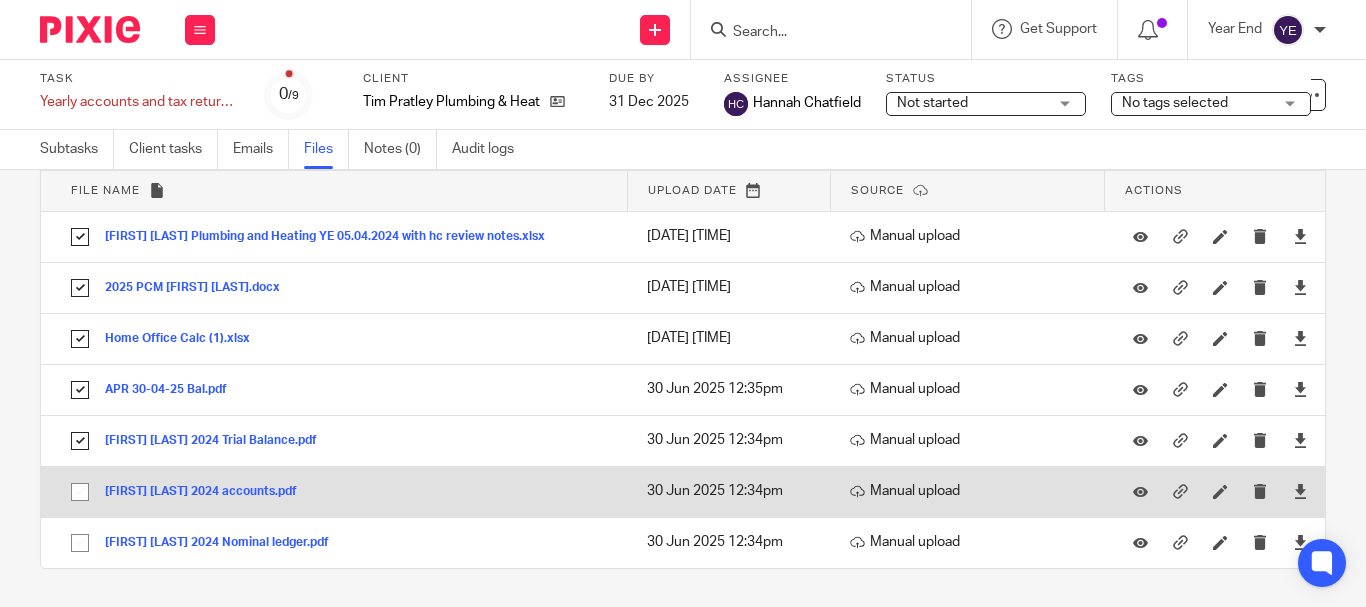 click at bounding box center [80, 492] 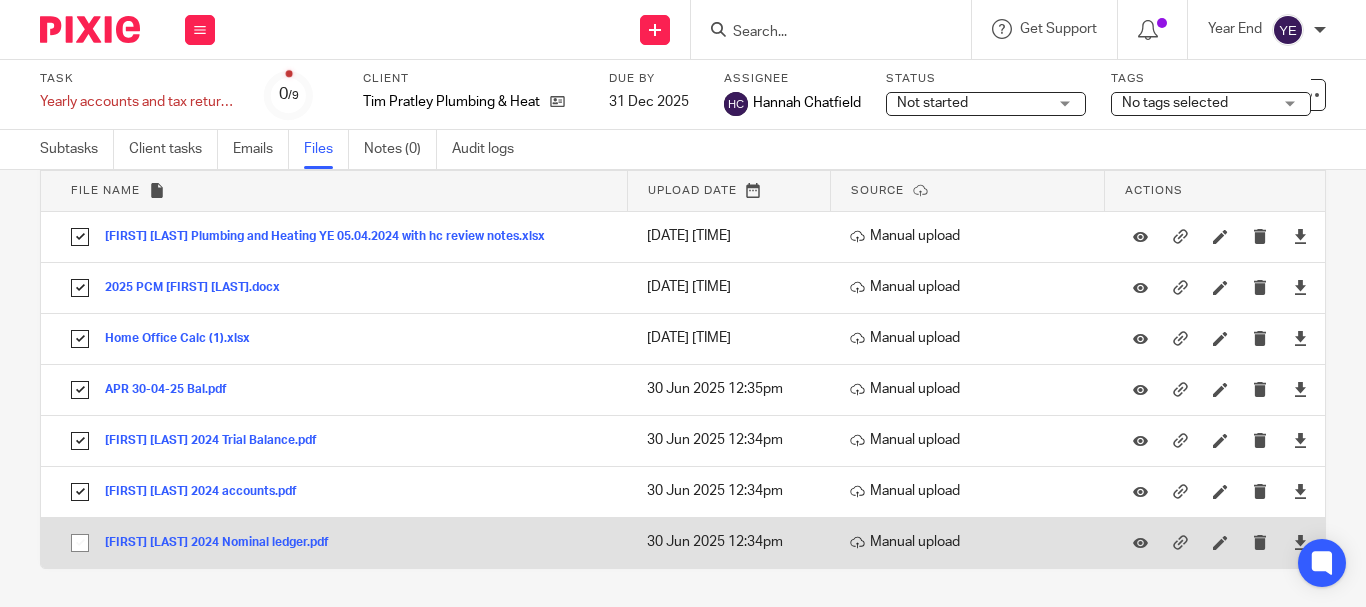 click at bounding box center [80, 543] 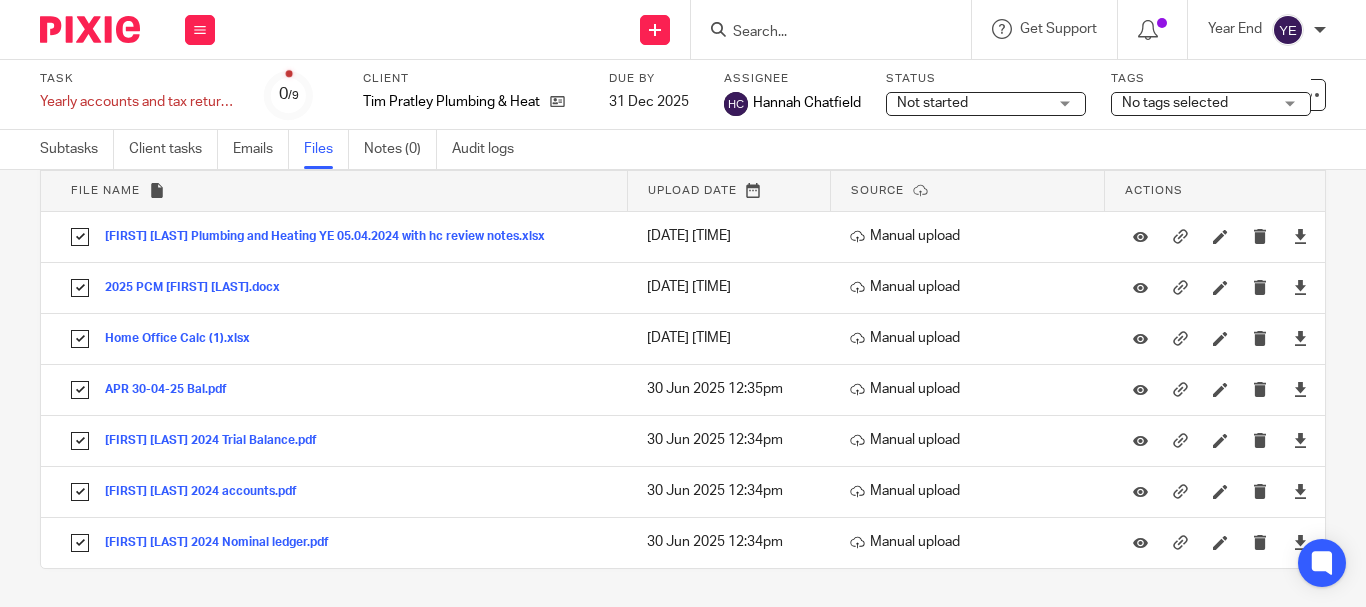 click on "Subtasks
Client tasks
Emails
Files
Notes (0)
Audit logs" at bounding box center [683, 150] 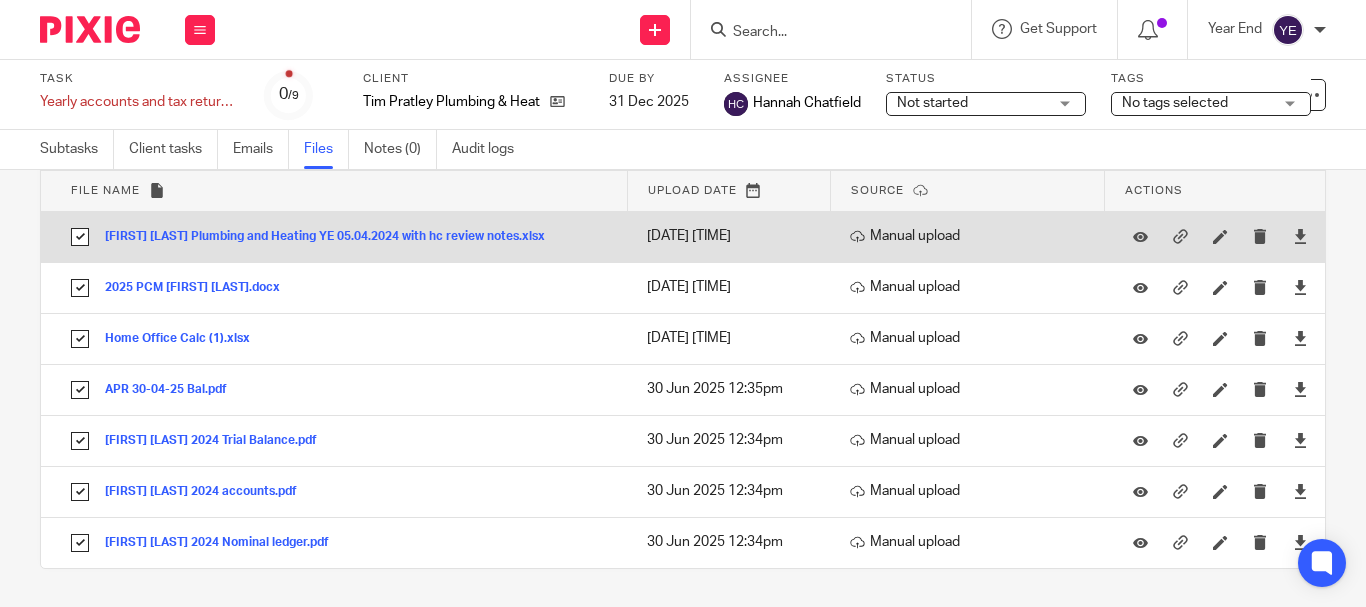 scroll, scrollTop: 0, scrollLeft: 0, axis: both 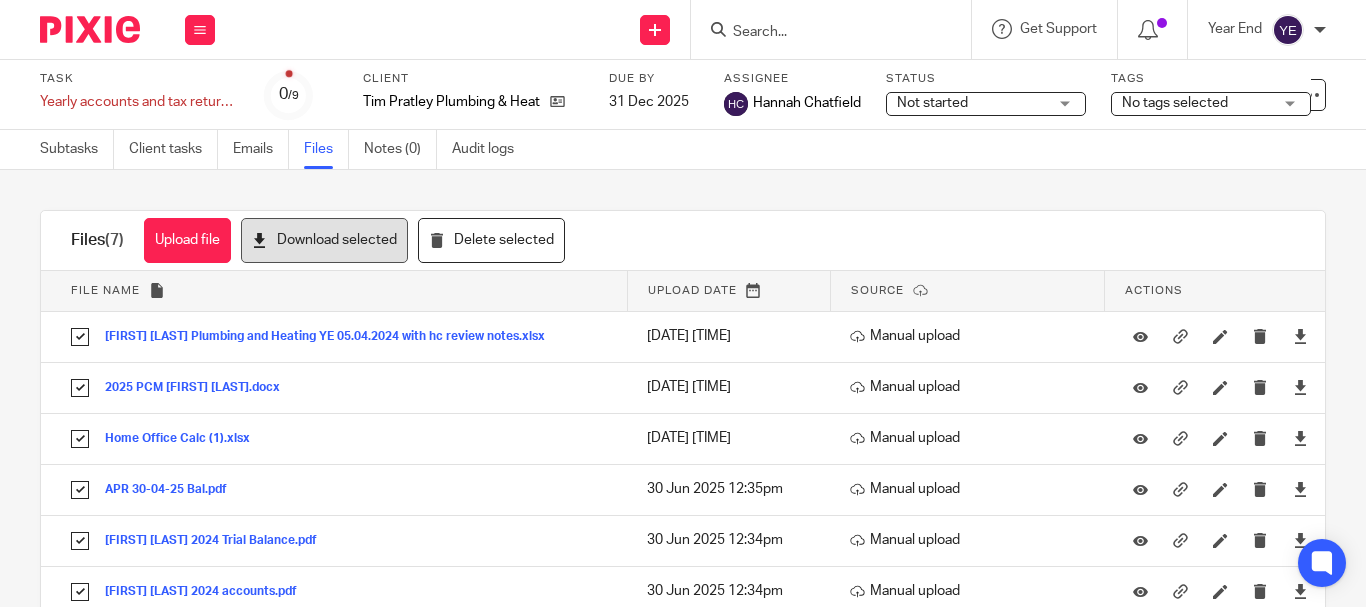click on "Download selected" at bounding box center [324, 240] 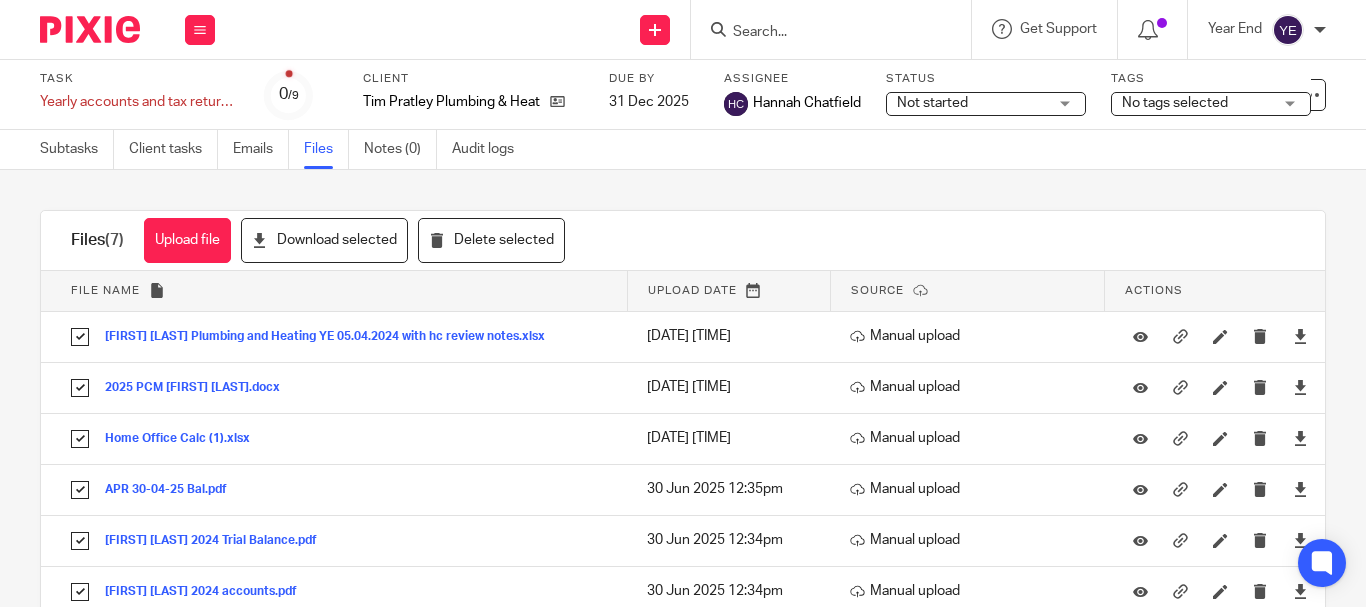type 